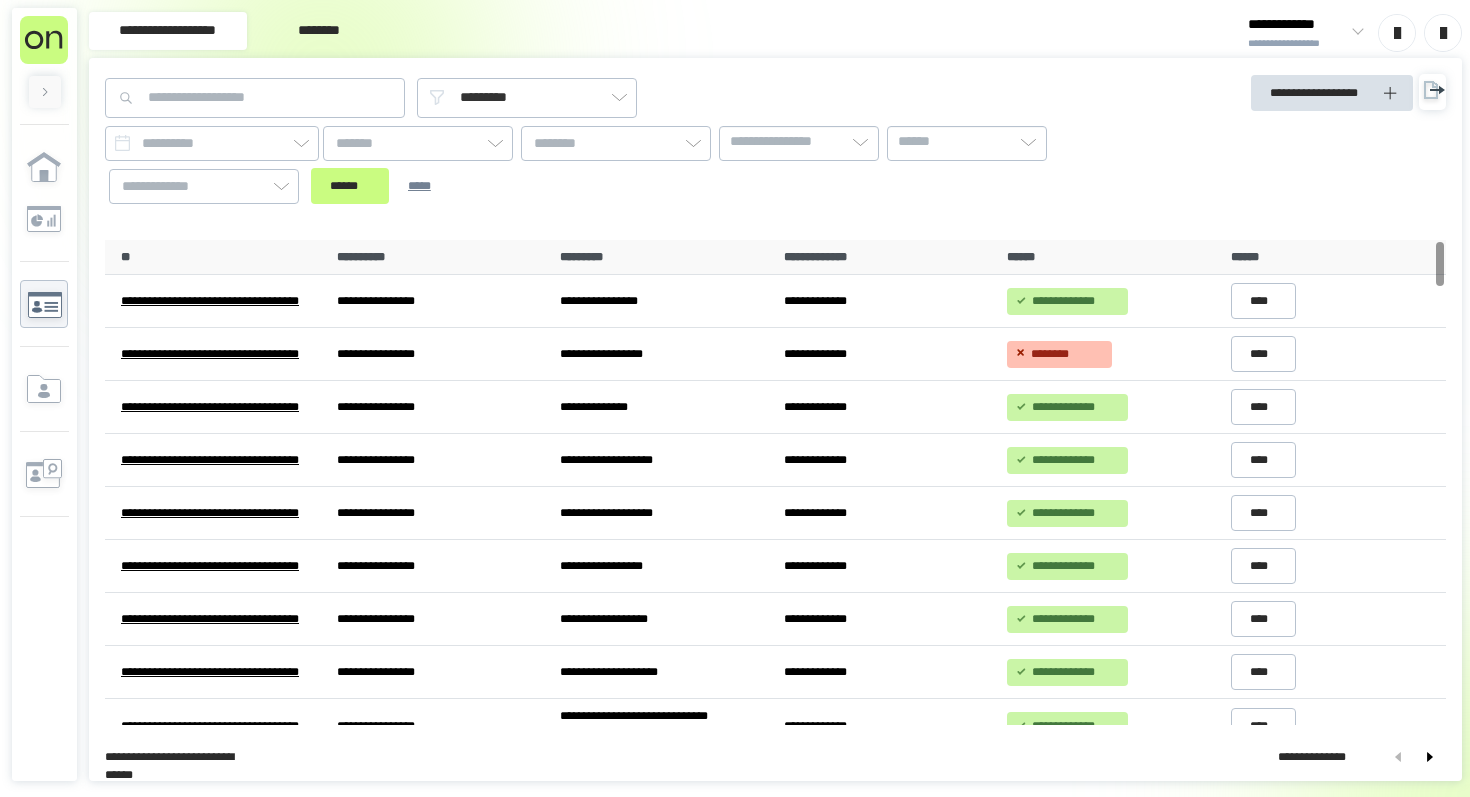 scroll, scrollTop: 0, scrollLeft: 0, axis: both 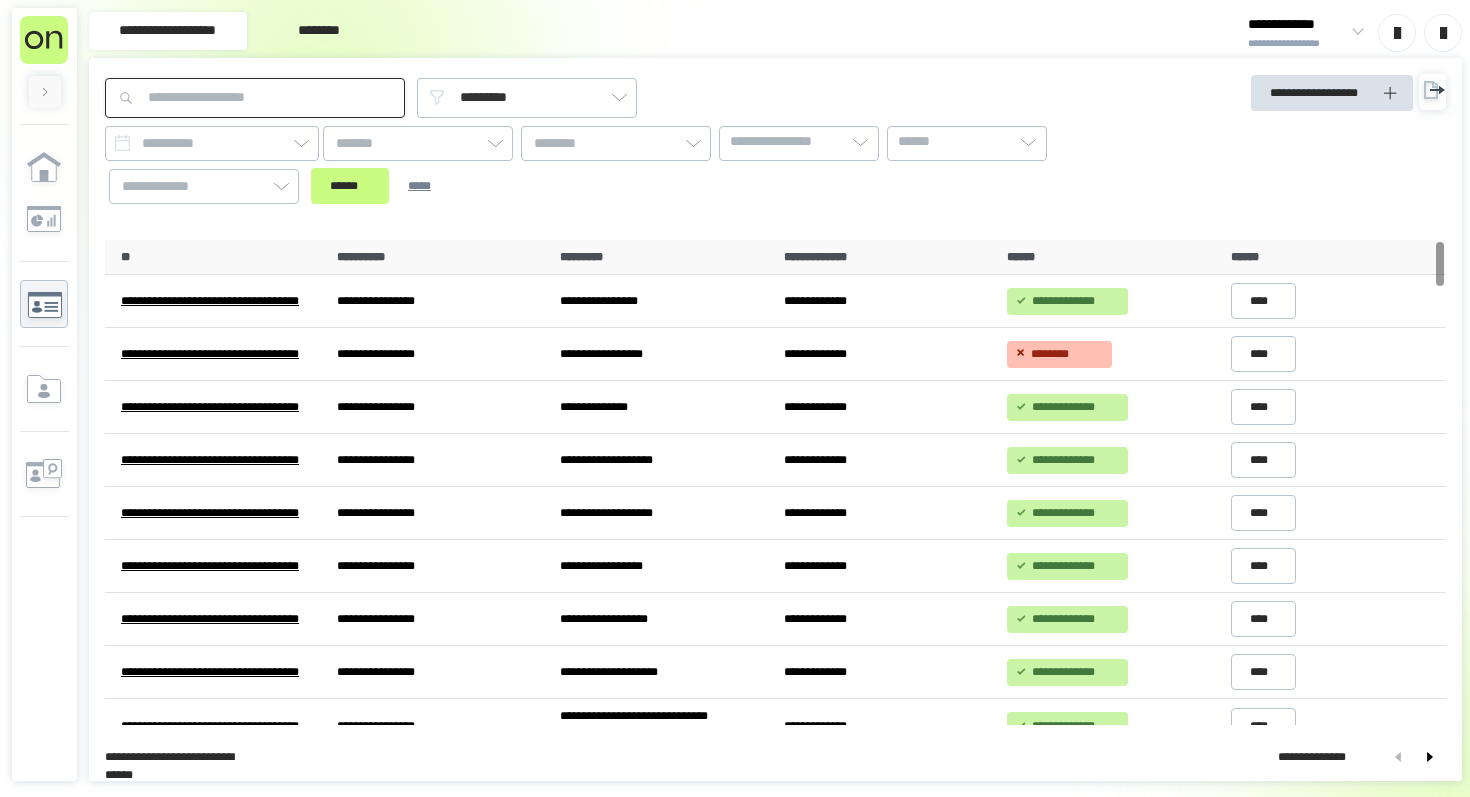 click at bounding box center (255, 98) 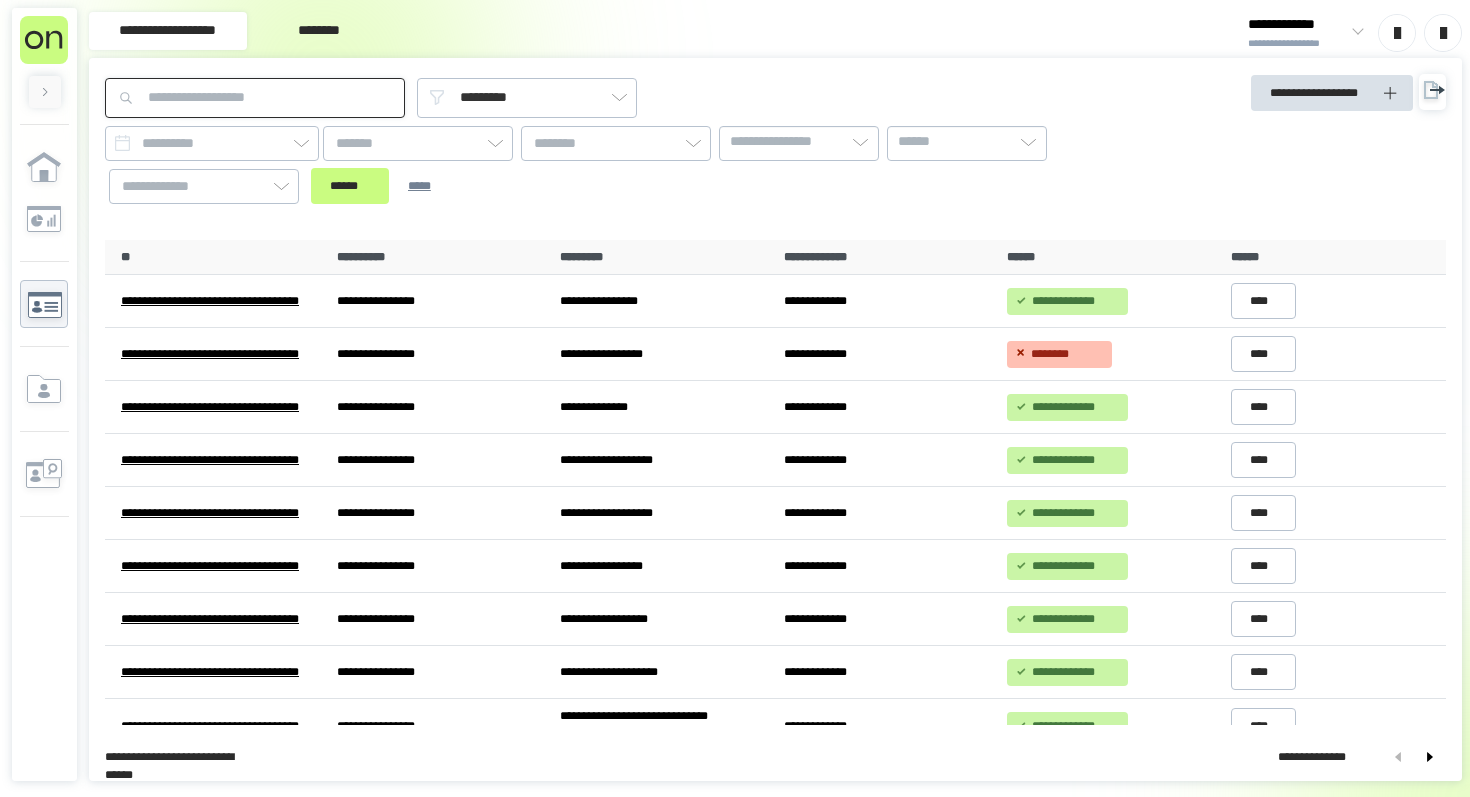 paste on "**********" 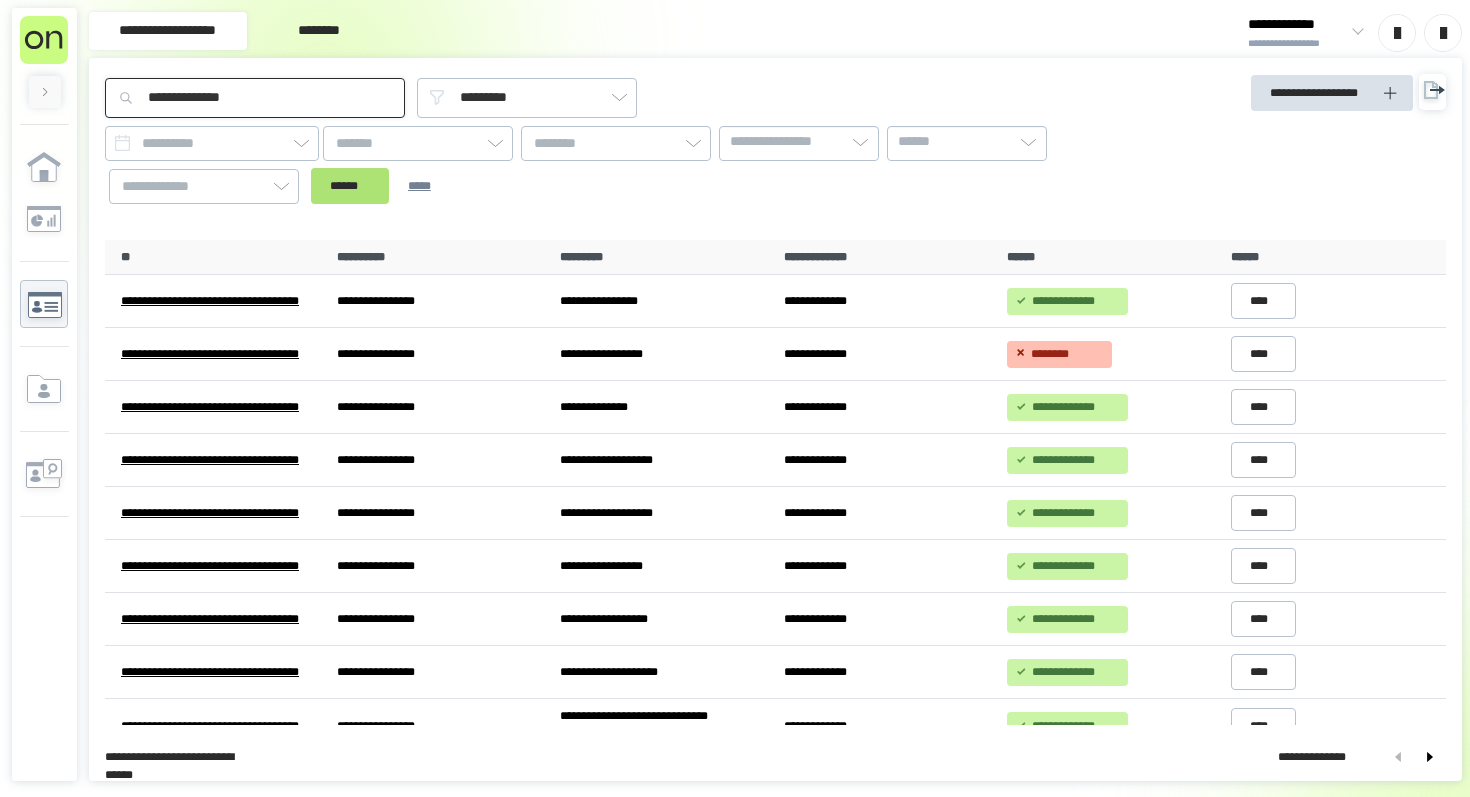 type on "**********" 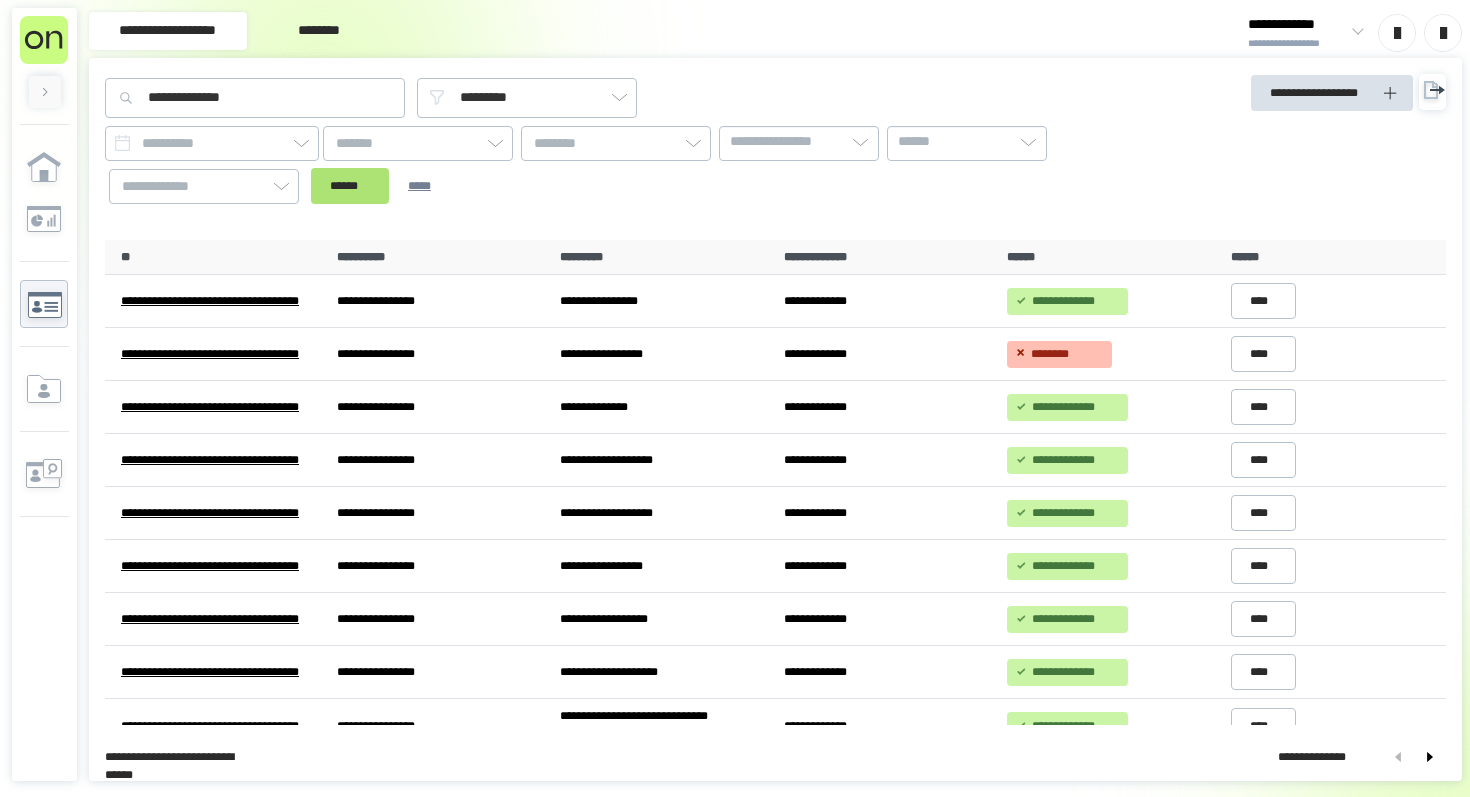 click on "******" at bounding box center (350, 186) 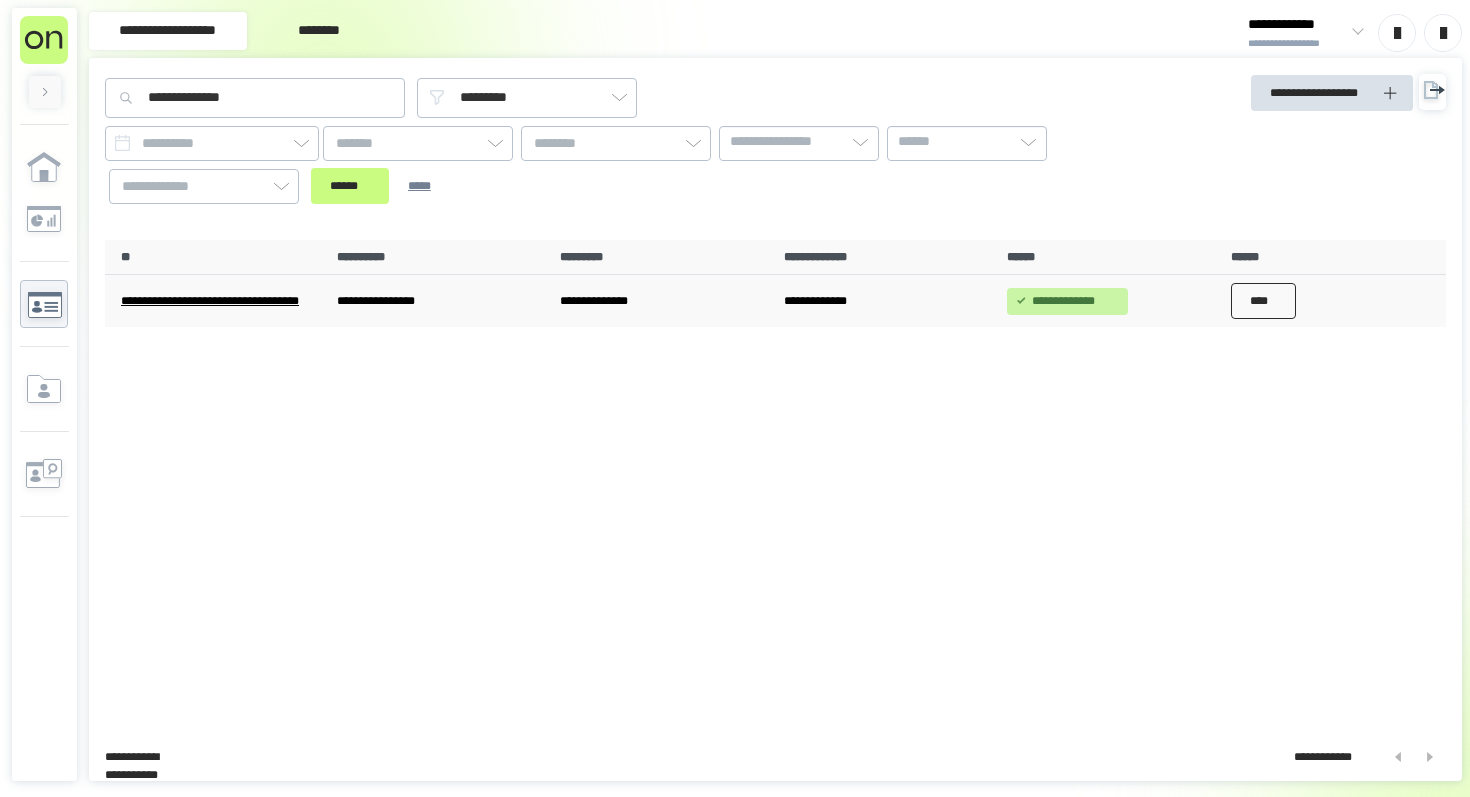 click on "****" at bounding box center (1264, 301) 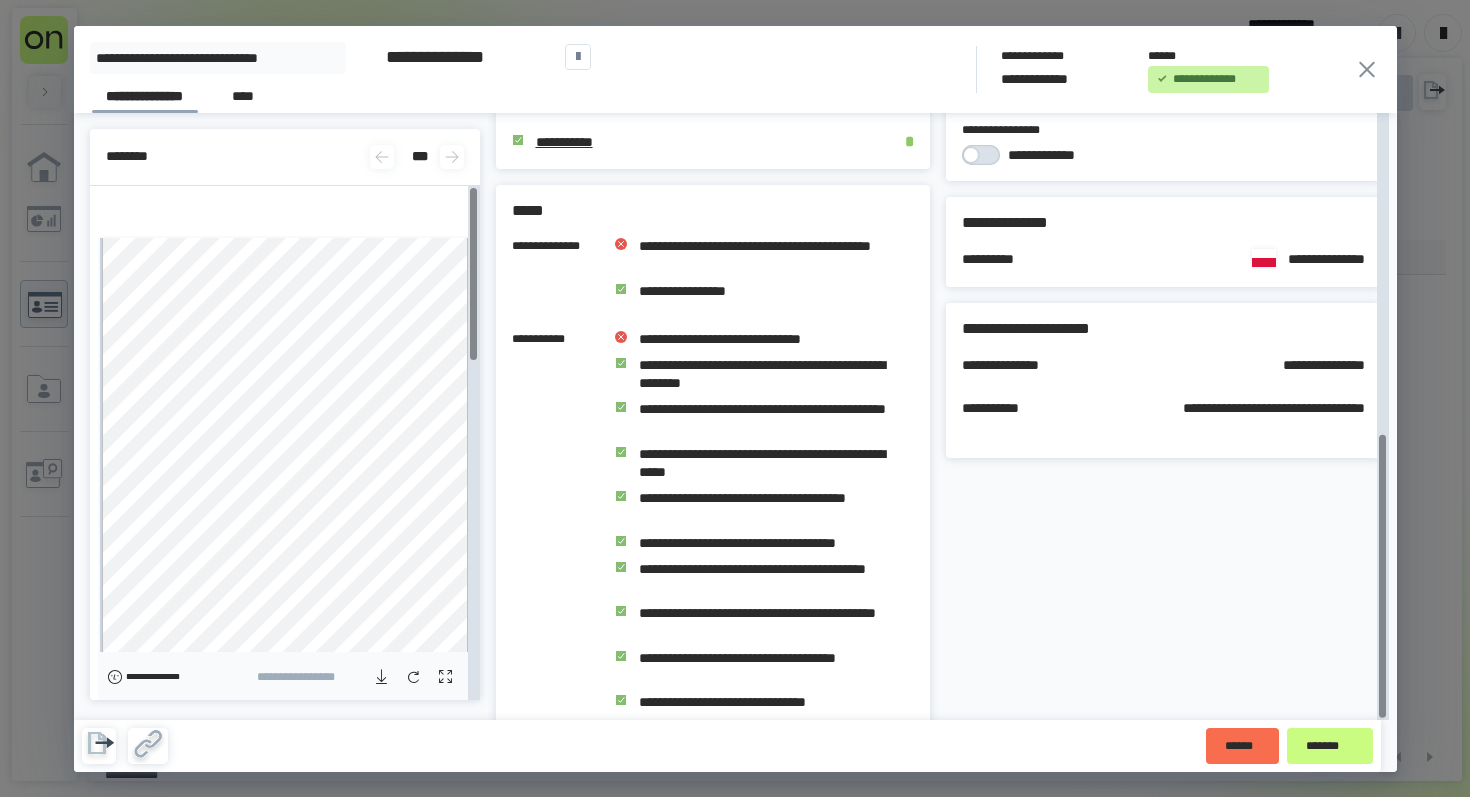 scroll, scrollTop: 685, scrollLeft: 0, axis: vertical 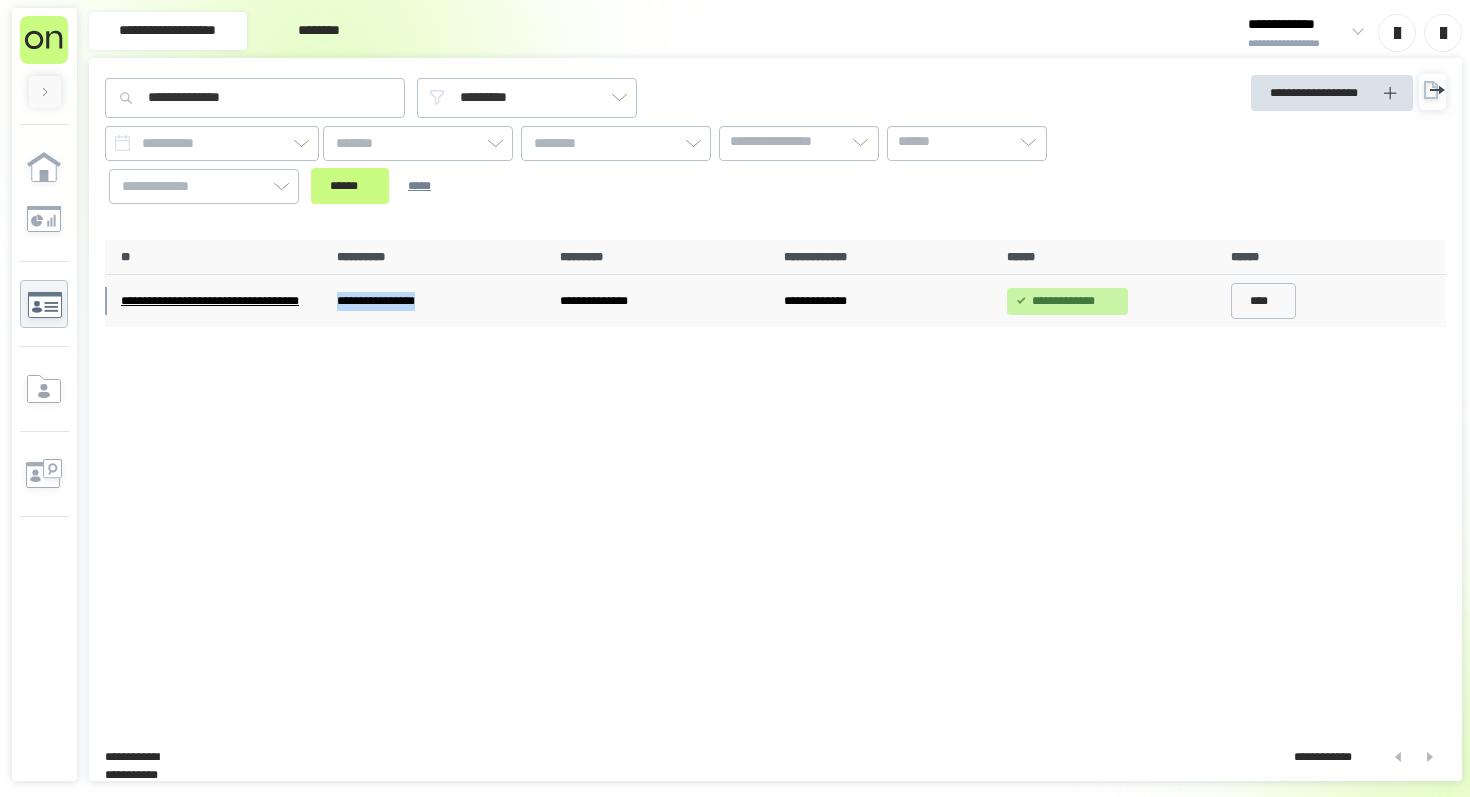 drag, startPoint x: 460, startPoint y: 297, endPoint x: 337, endPoint y: 302, distance: 123.101585 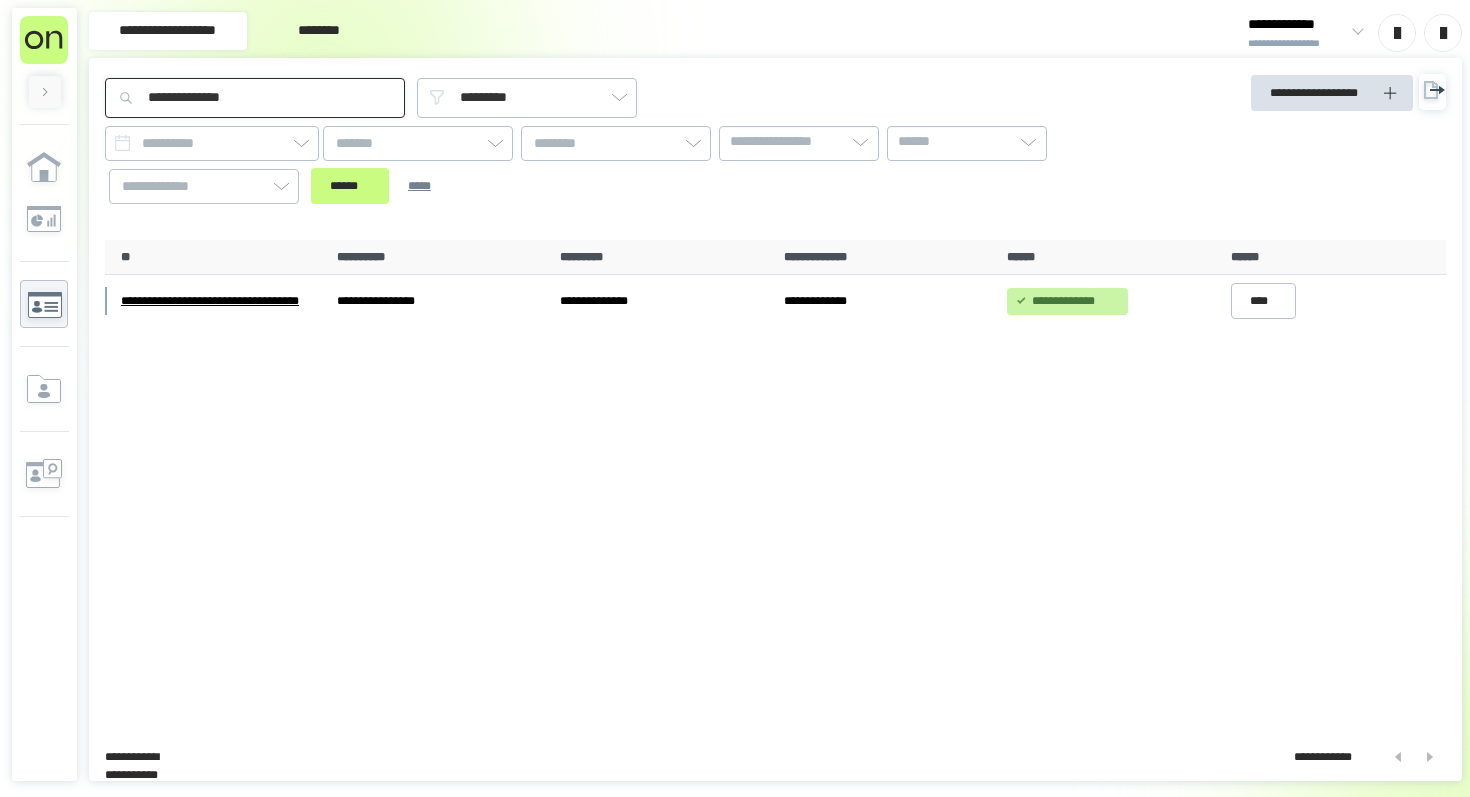 click on "**********" at bounding box center [255, 98] 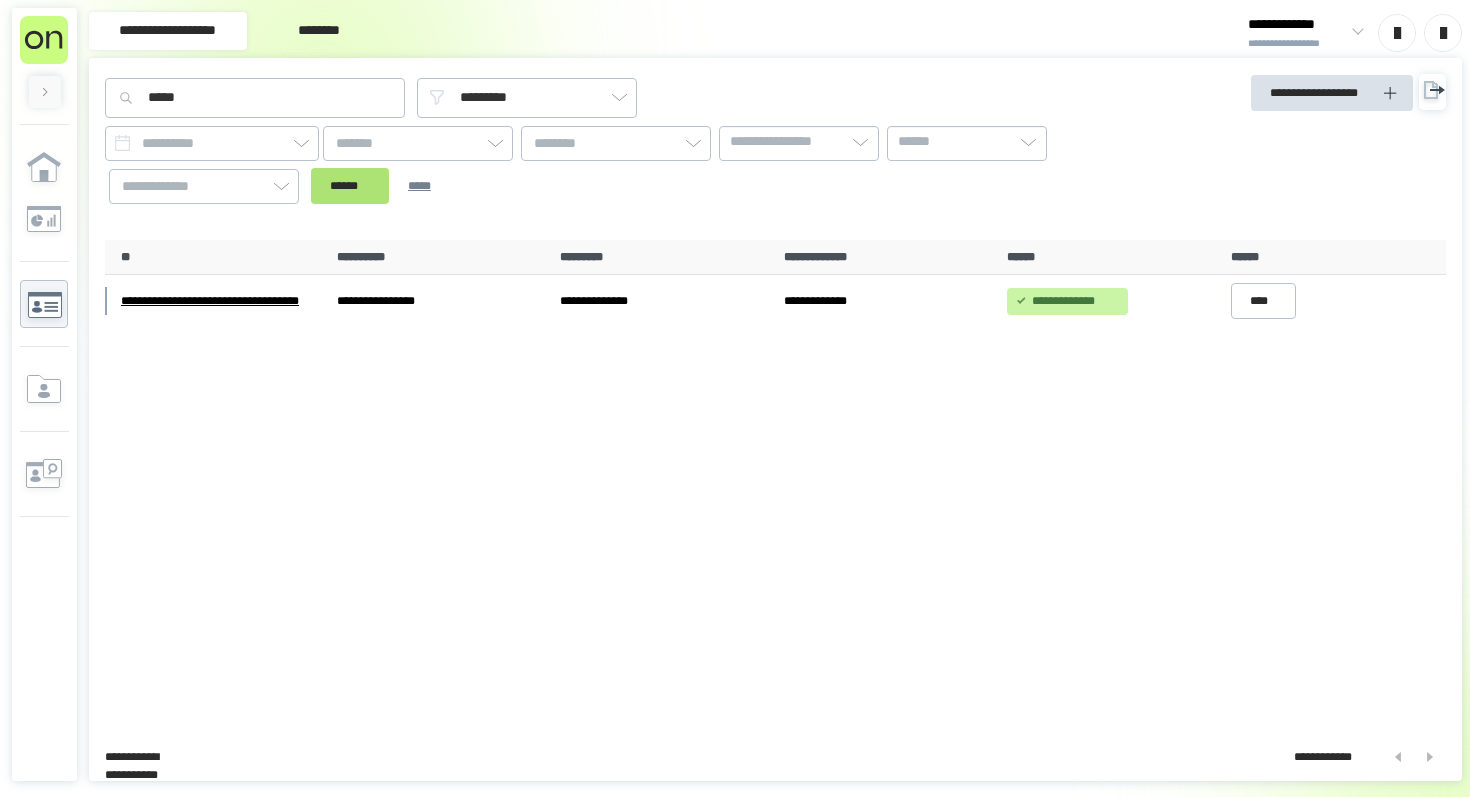 click on "******" at bounding box center [350, 186] 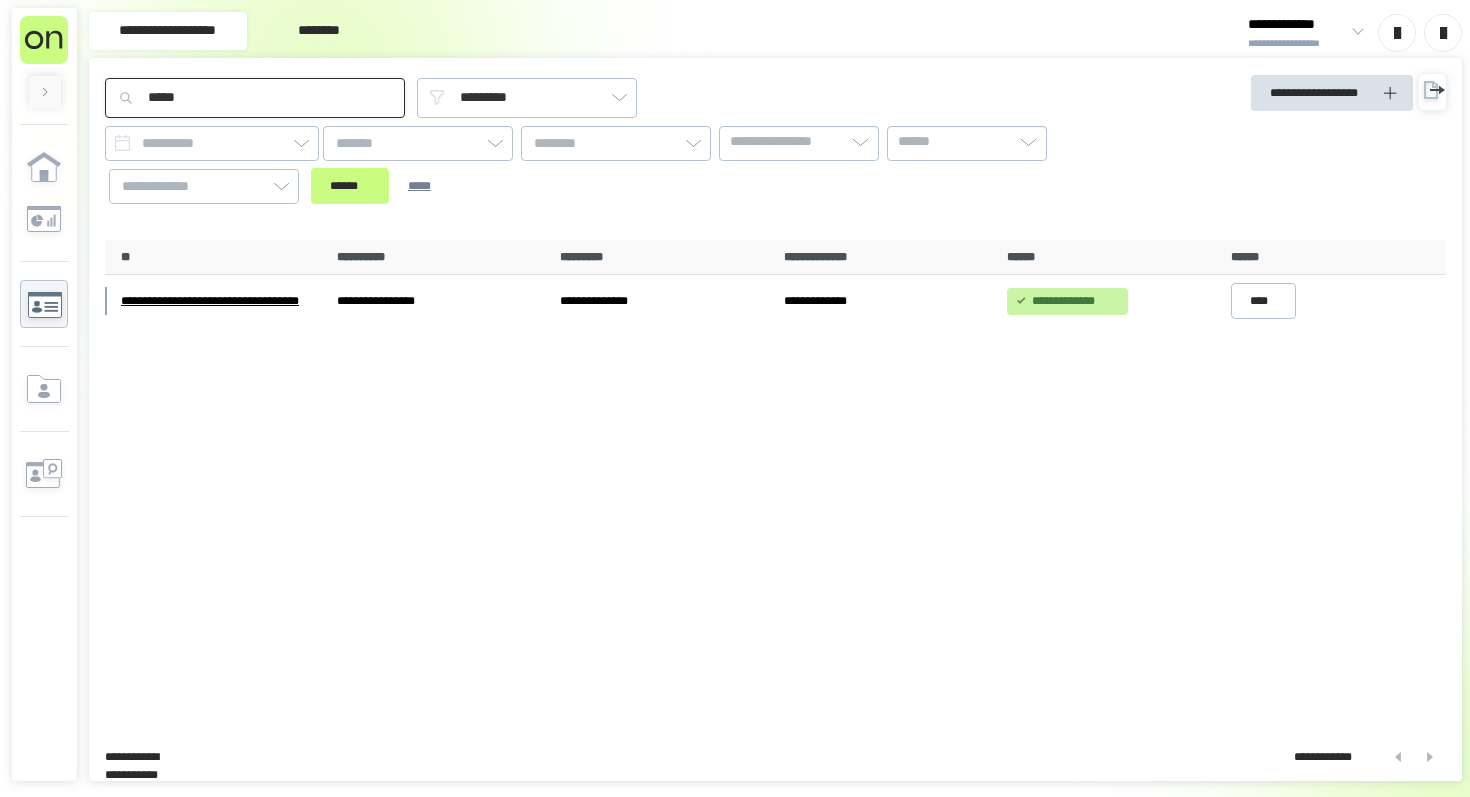 click on "*****" at bounding box center (255, 98) 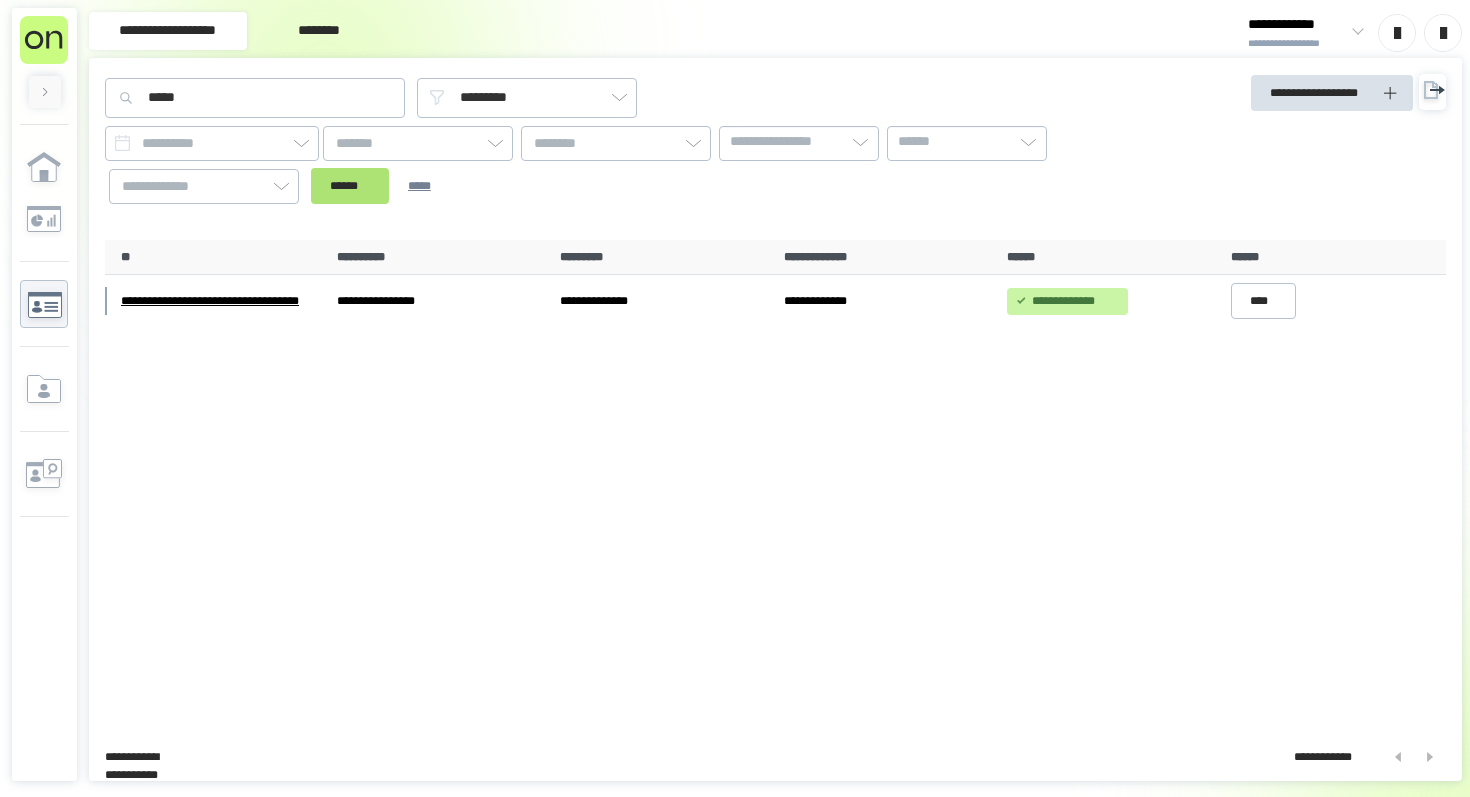 click on "******" at bounding box center (350, 186) 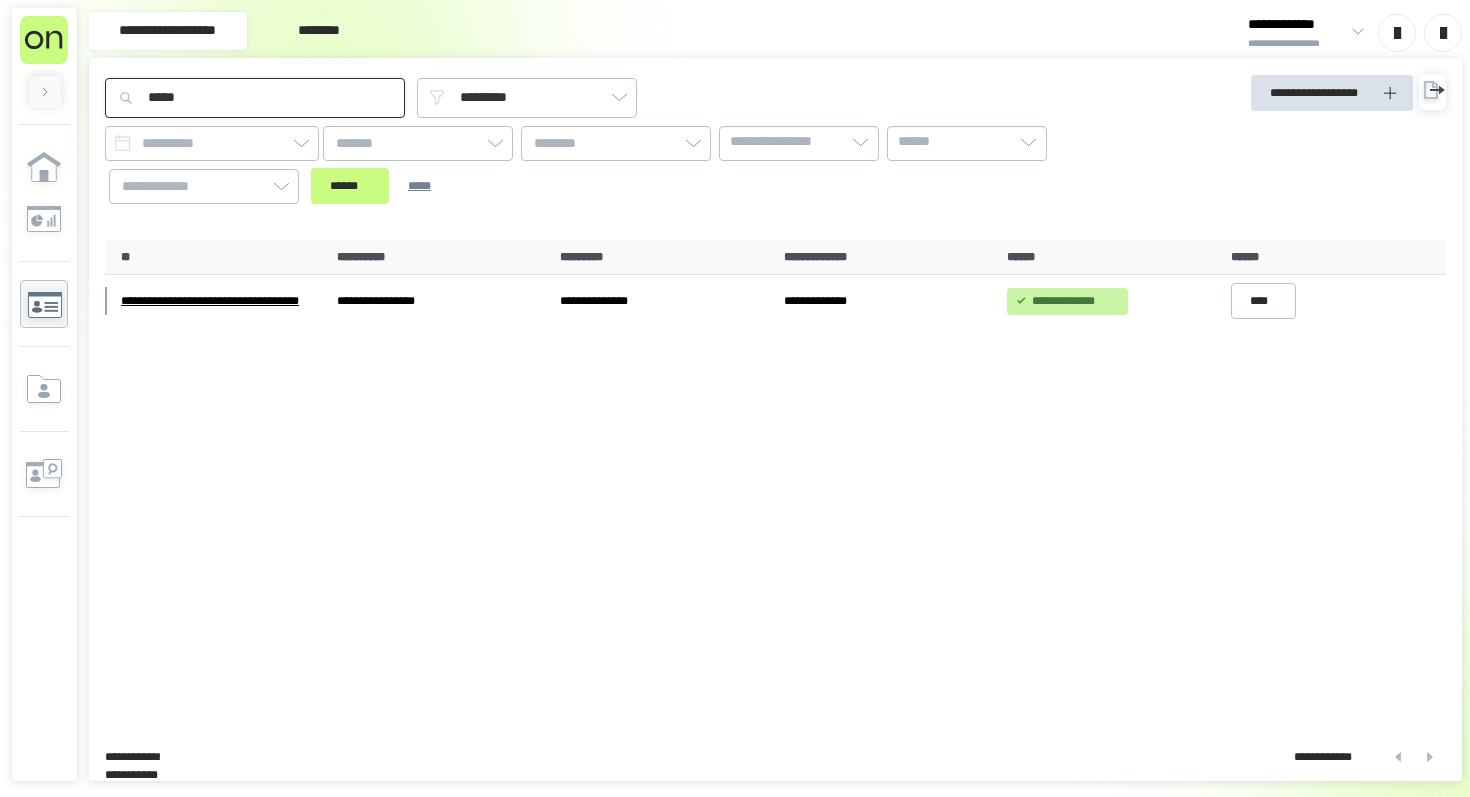 click on "*****" at bounding box center (255, 98) 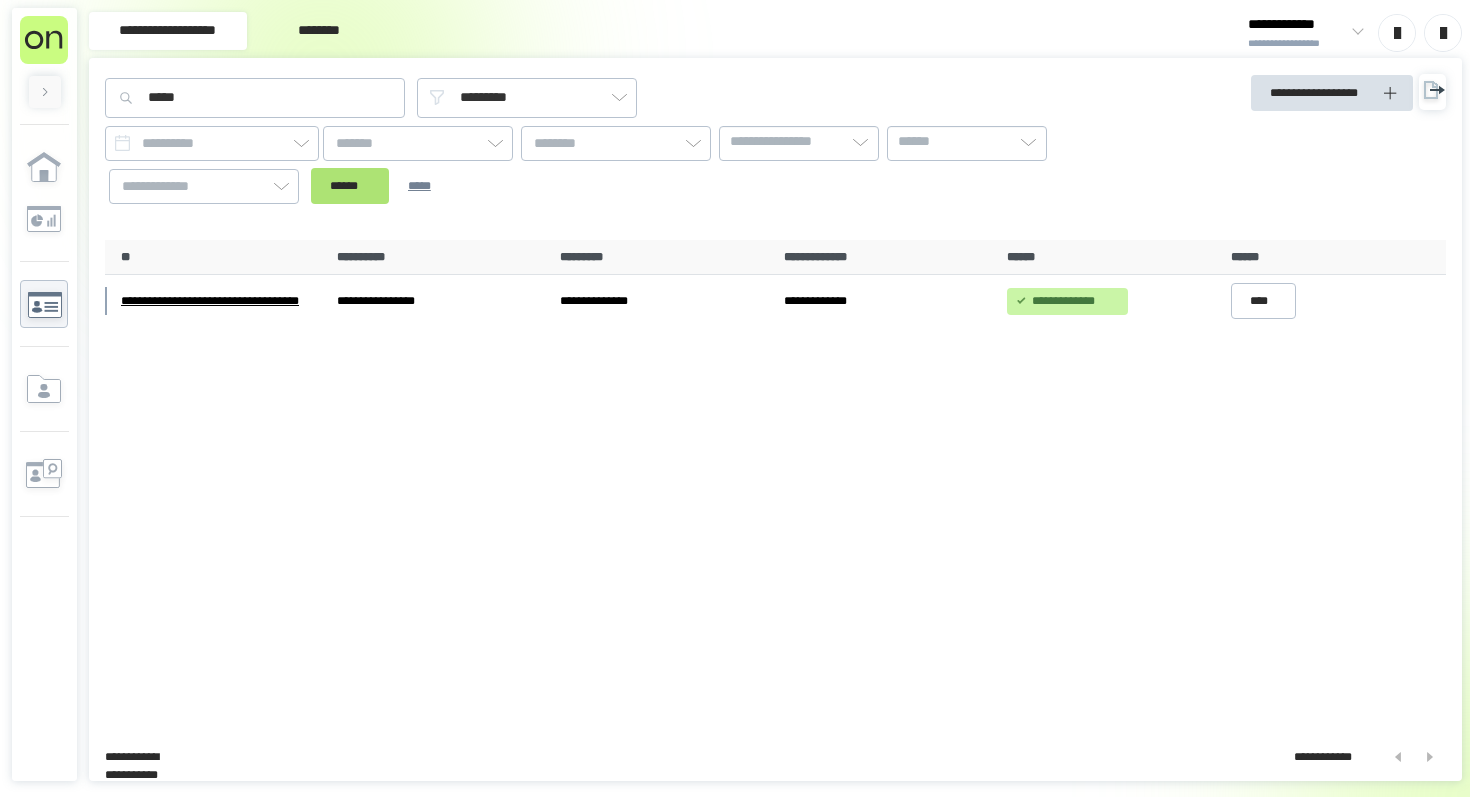 click on "******" at bounding box center [350, 186] 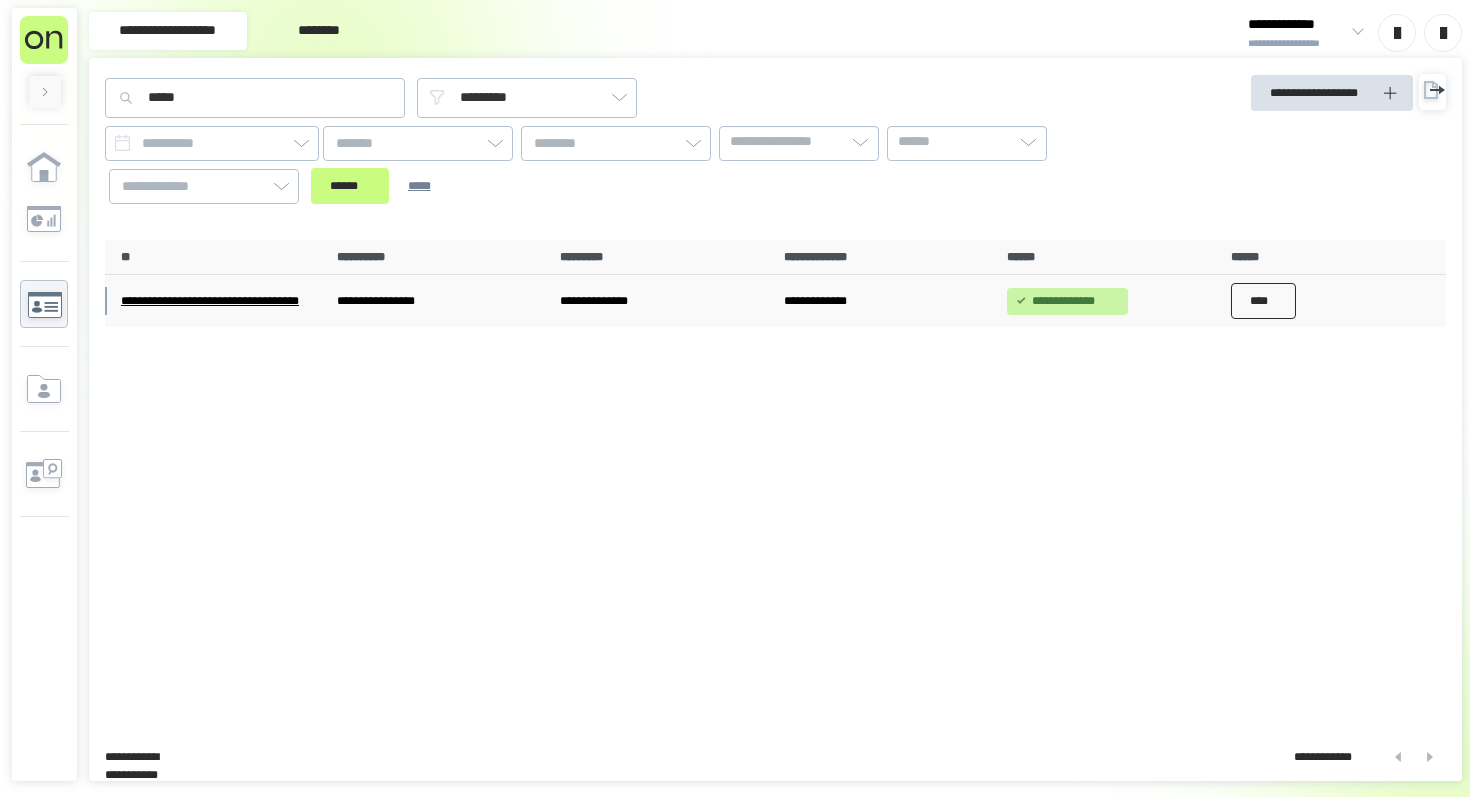 click on "****" at bounding box center [1264, 301] 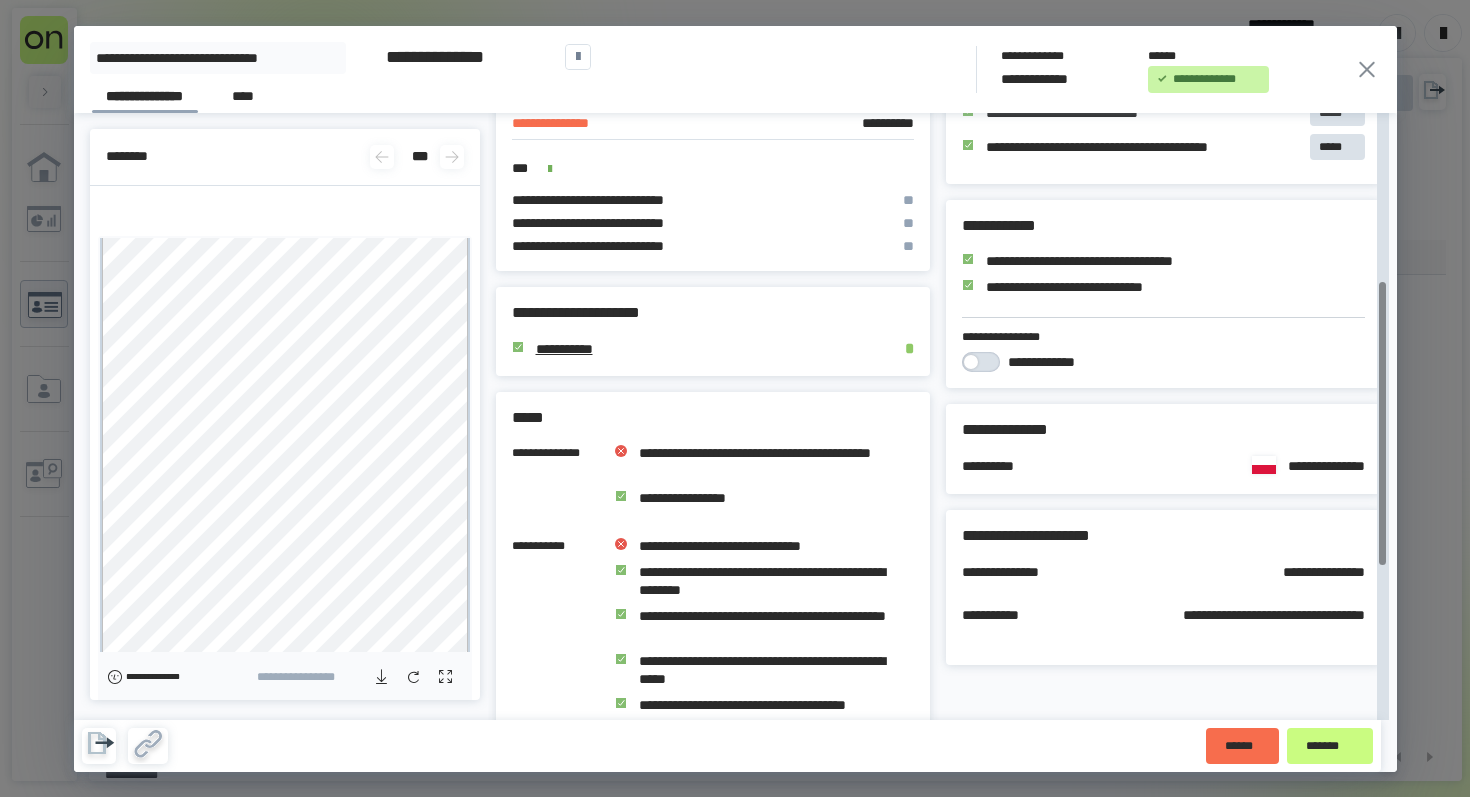 scroll, scrollTop: 685, scrollLeft: 0, axis: vertical 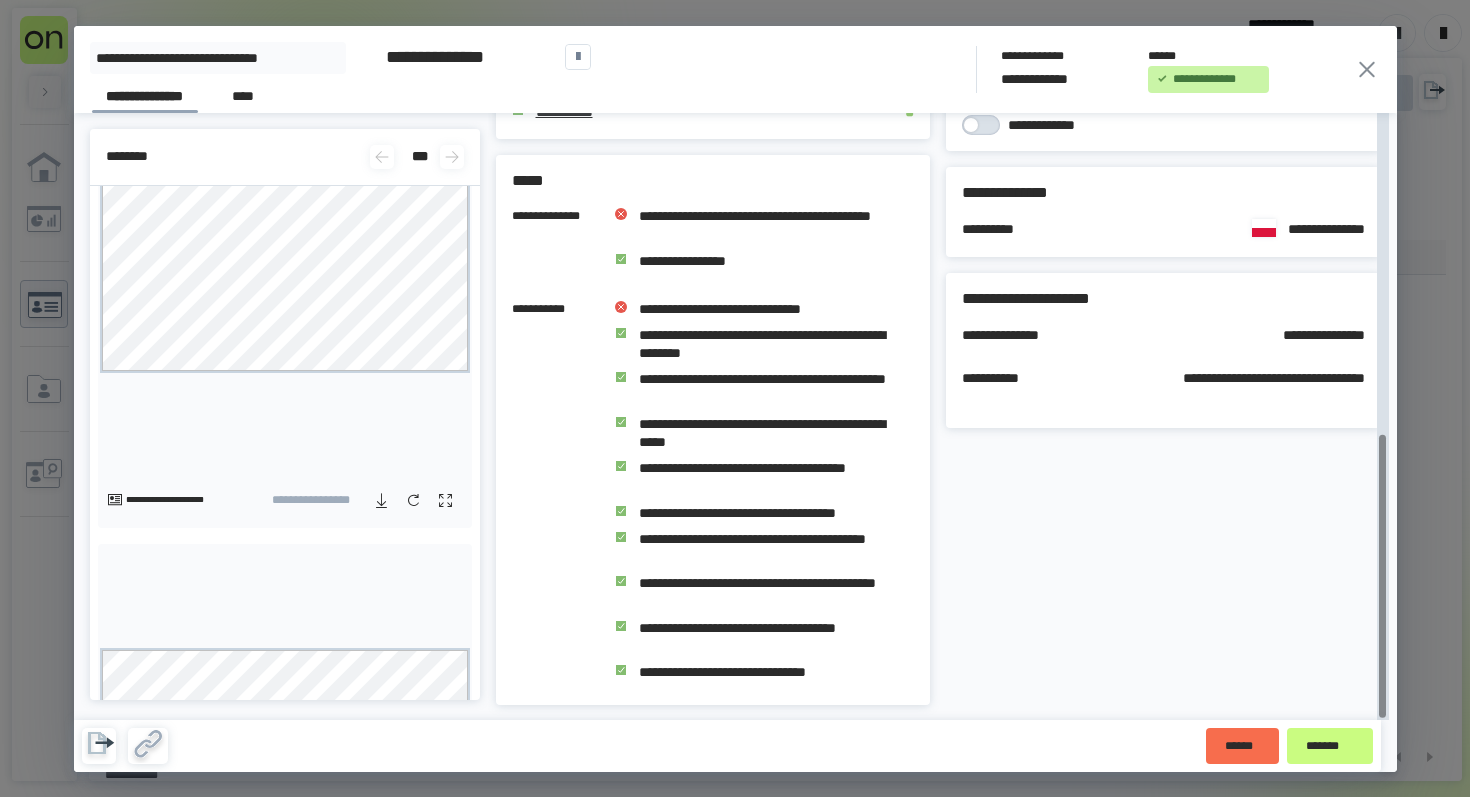 click 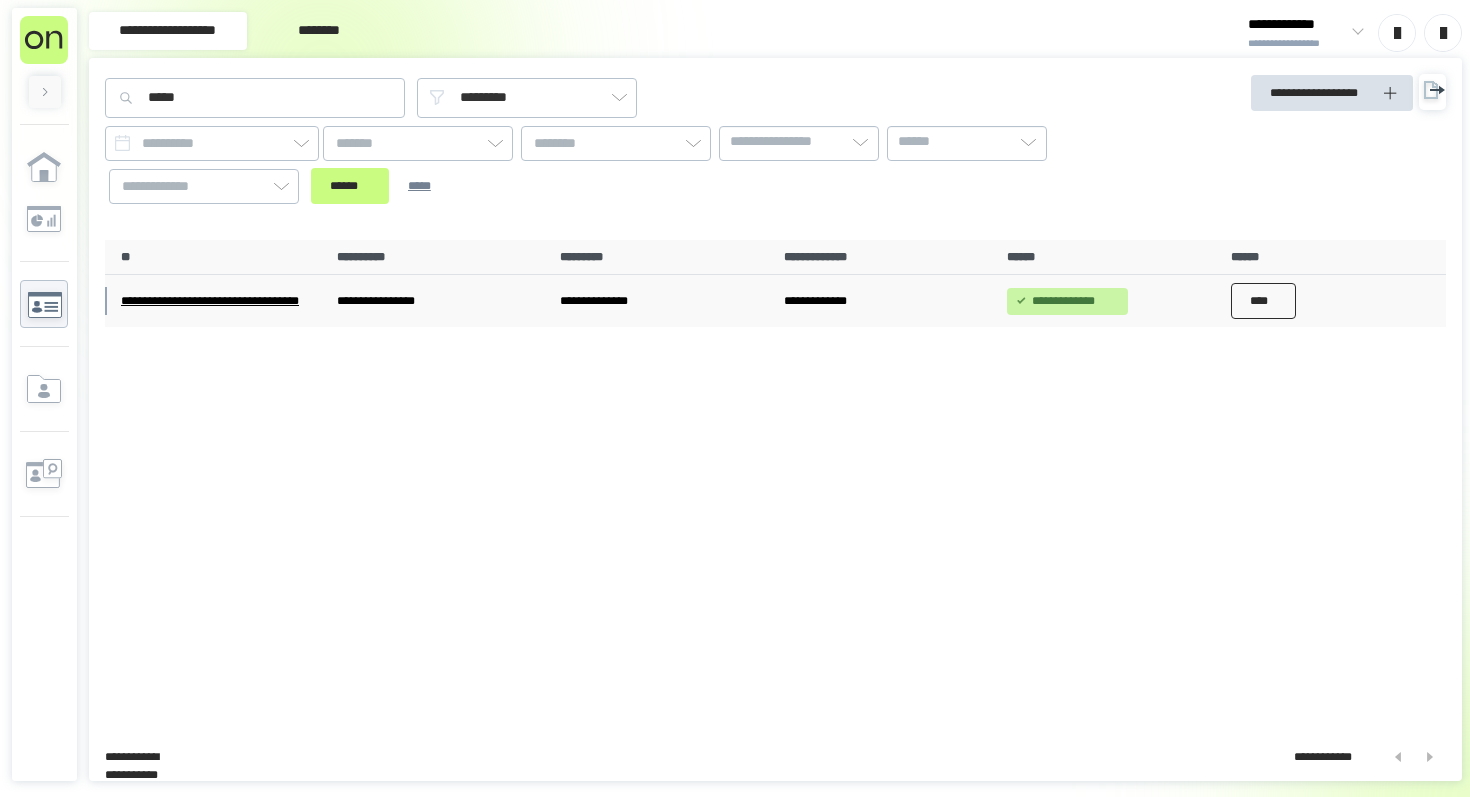 click on "****" at bounding box center [1264, 301] 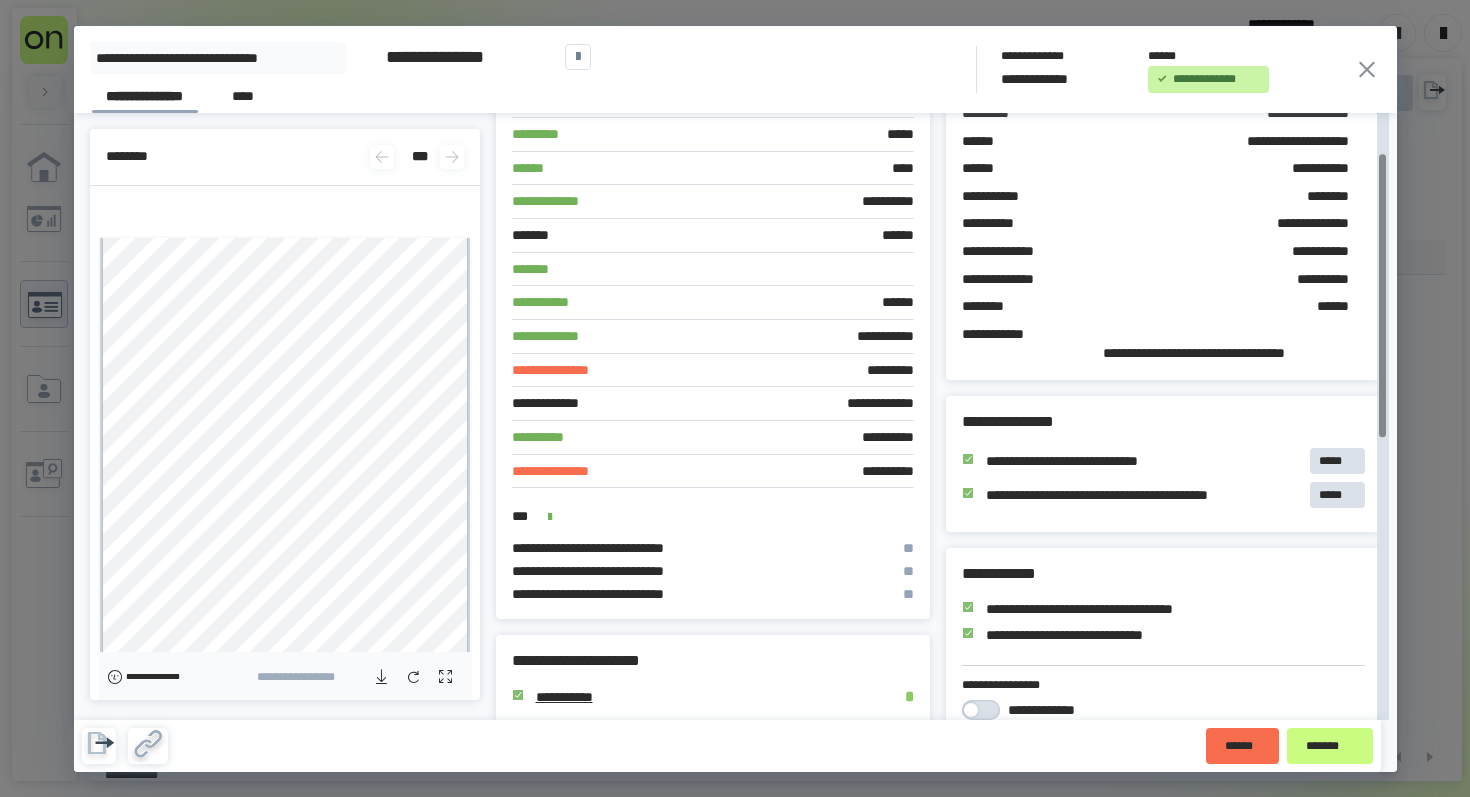 scroll, scrollTop: 120, scrollLeft: 0, axis: vertical 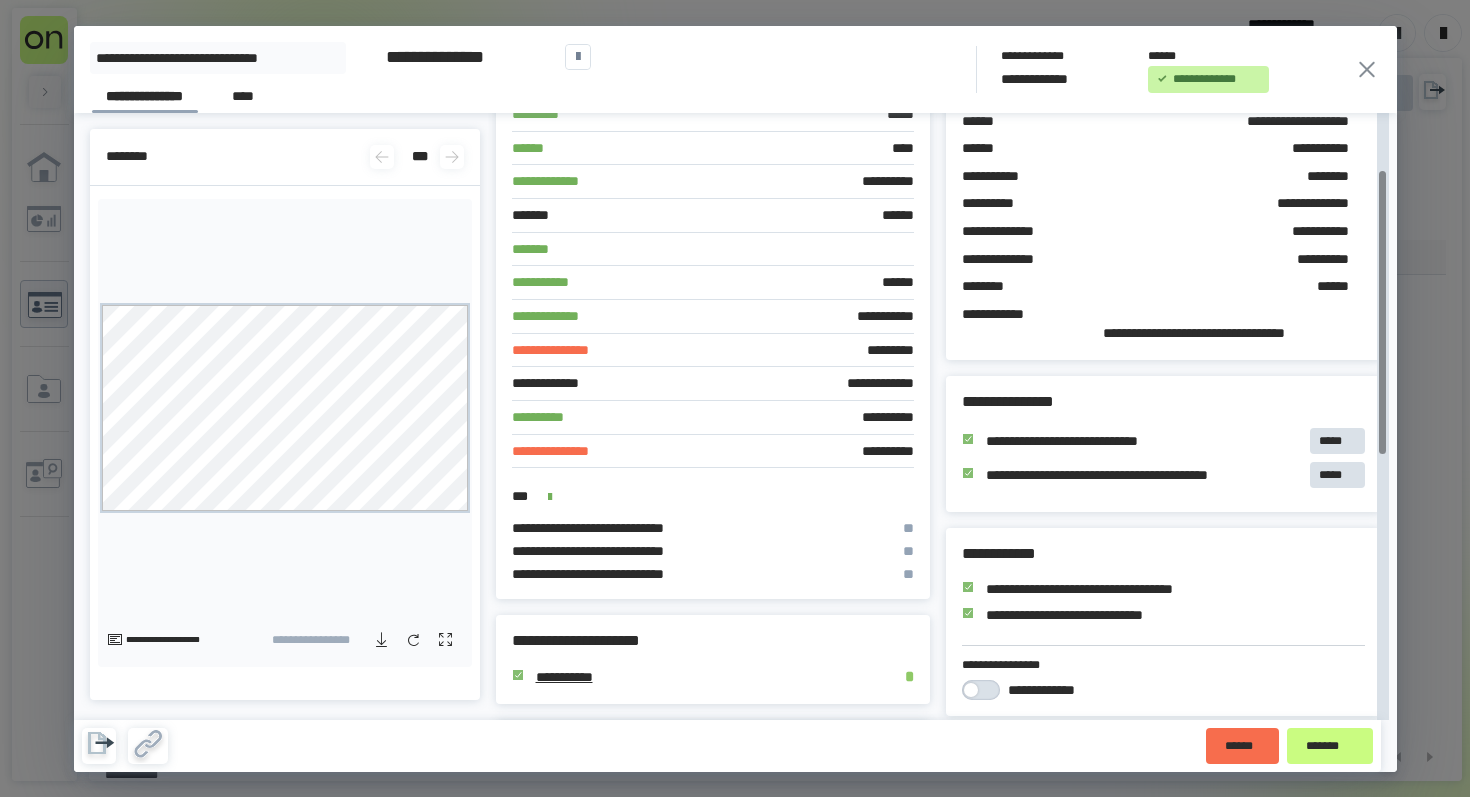click 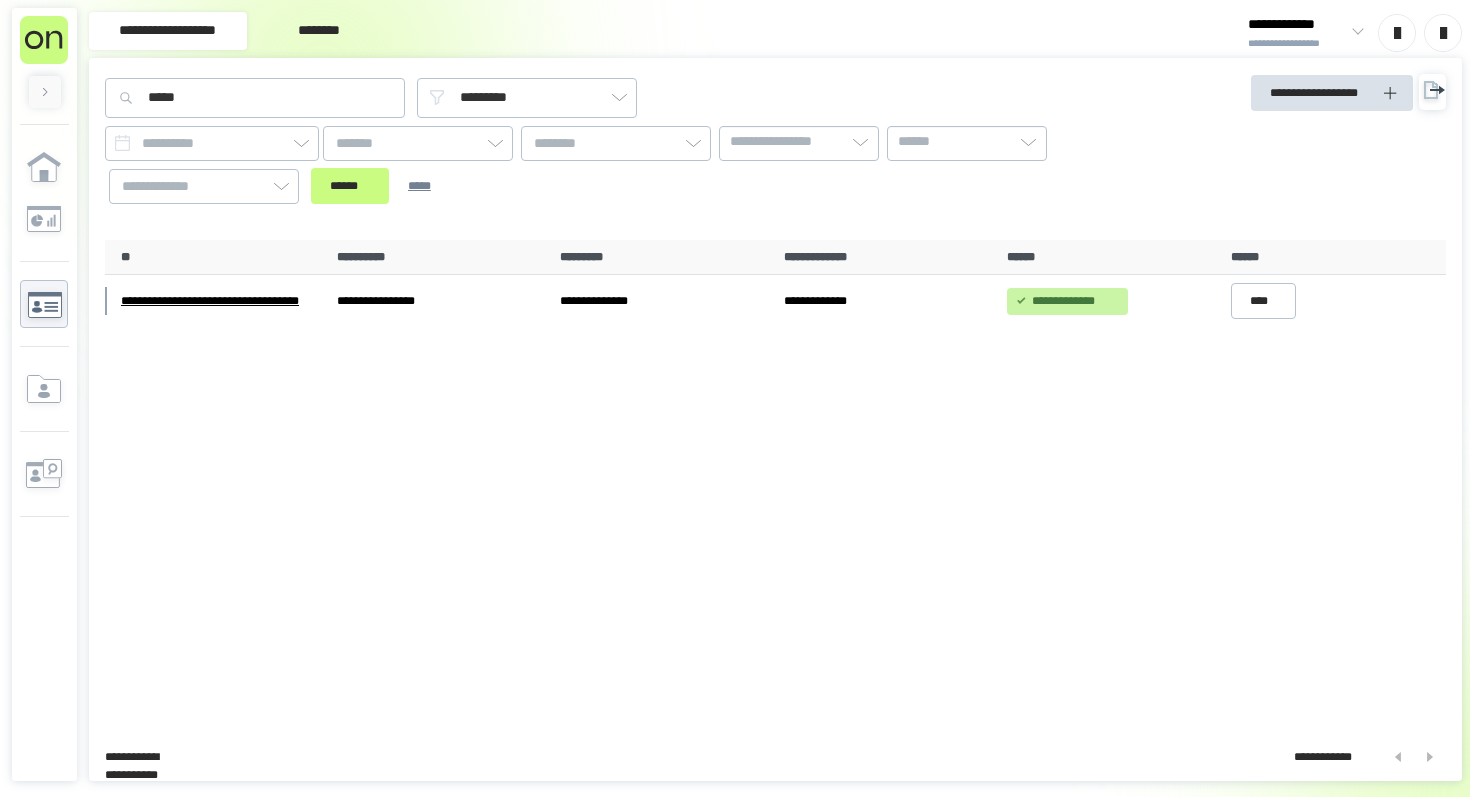 click on "***** [LAST_NAME] [FIRST_NAME] [STREET_NAME] [CITY] [STATE]" at bounding box center (606, 141) 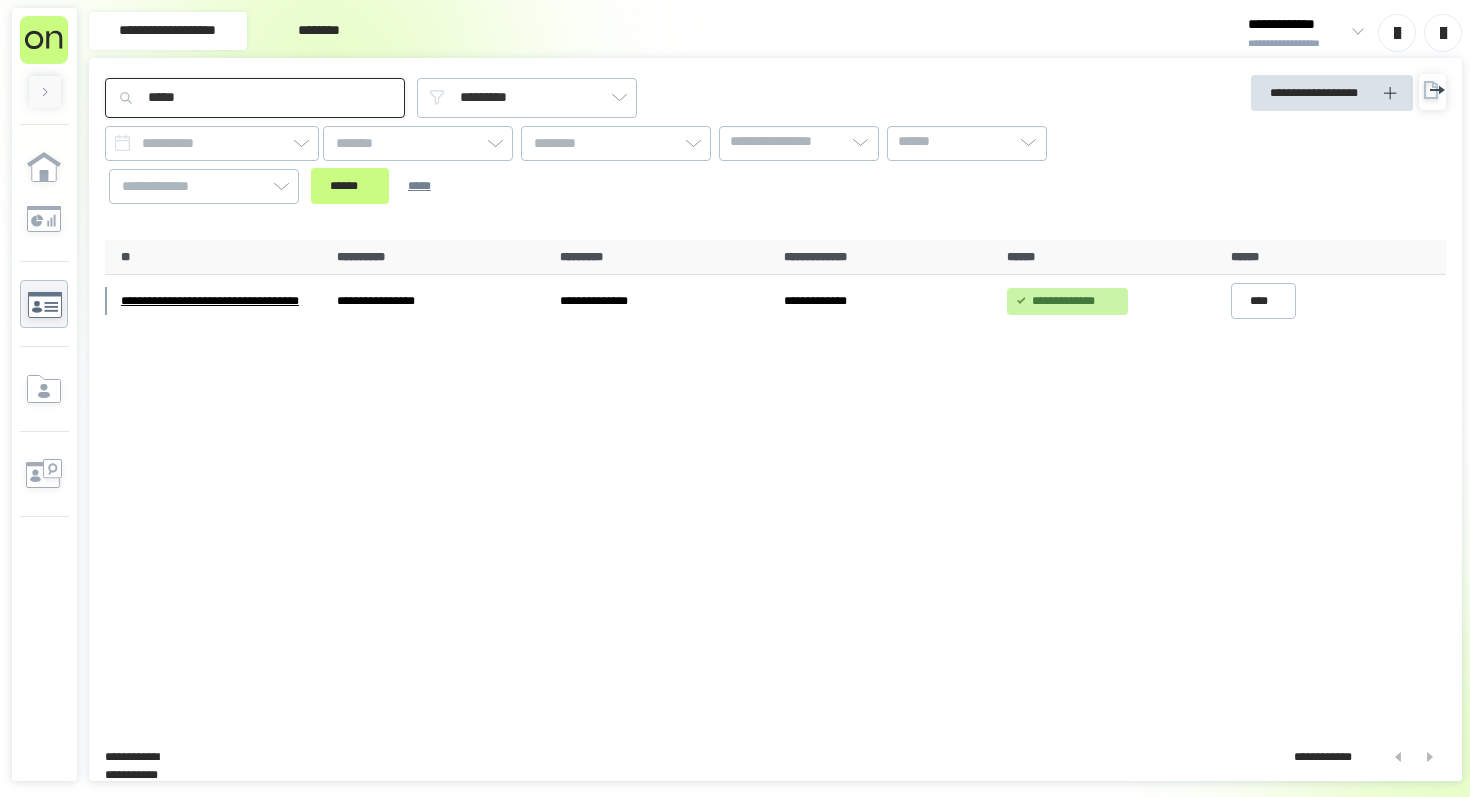 click on "*****" at bounding box center (255, 98) 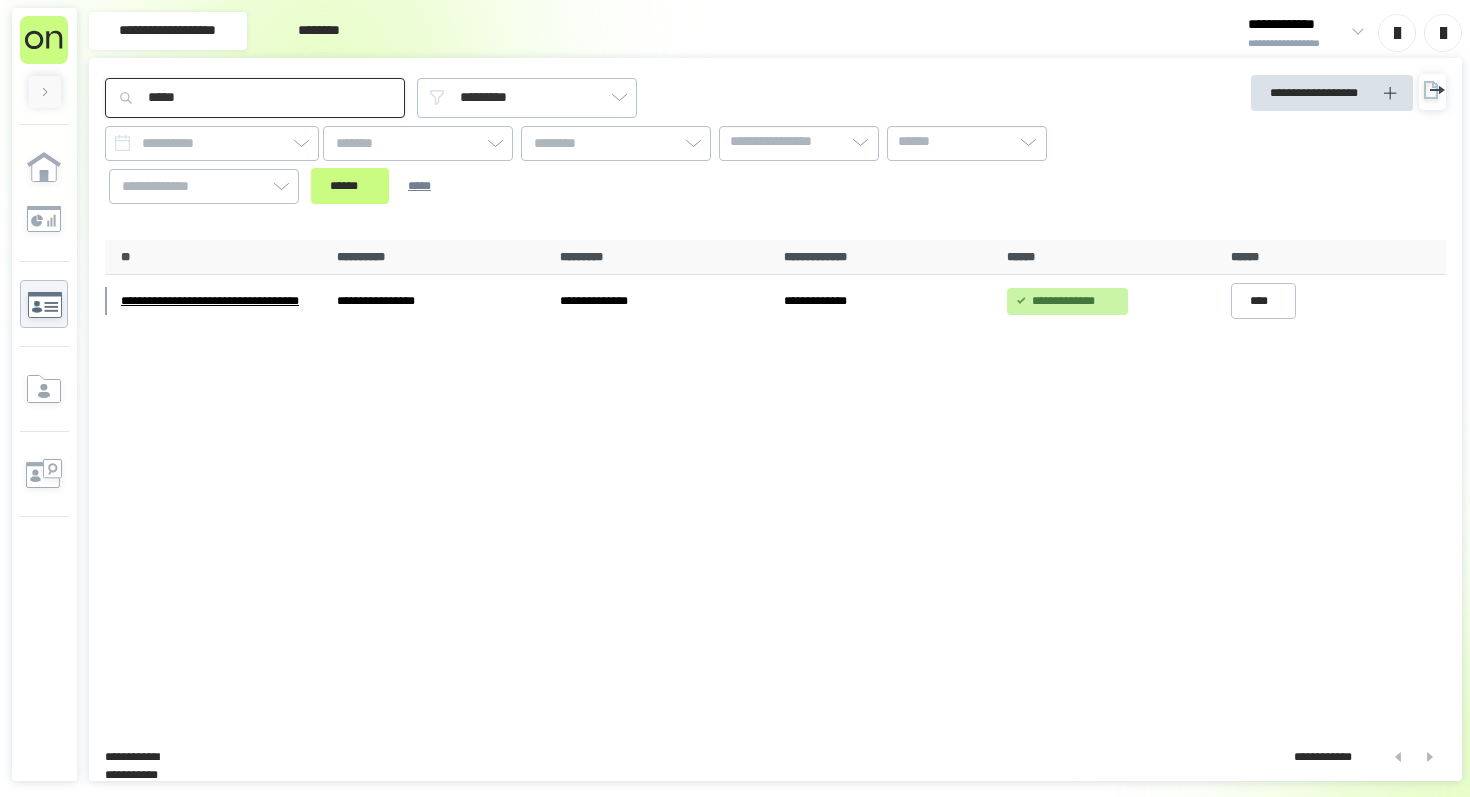 paste on "**********" 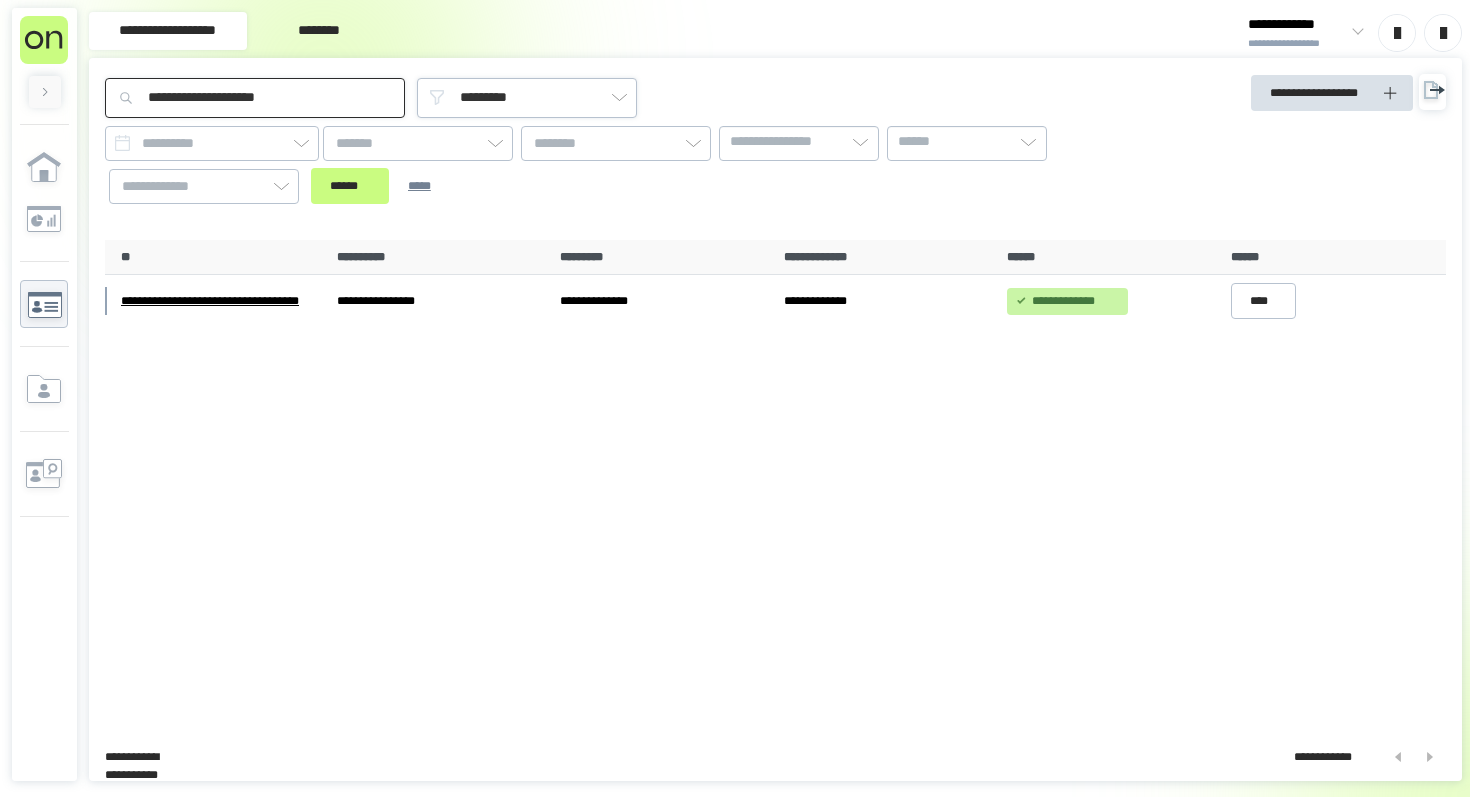 type on "**********" 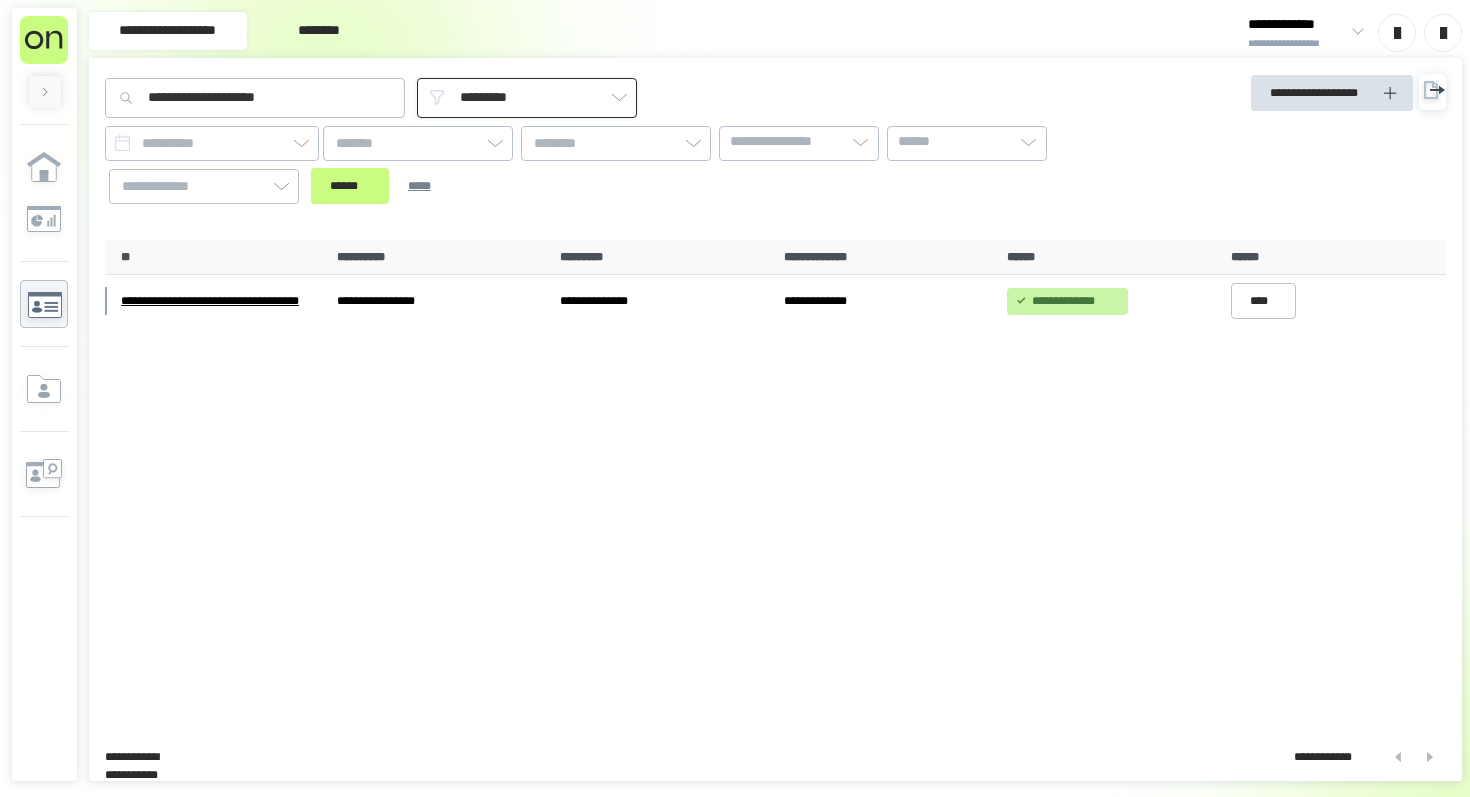click on "*********" at bounding box center [527, 98] 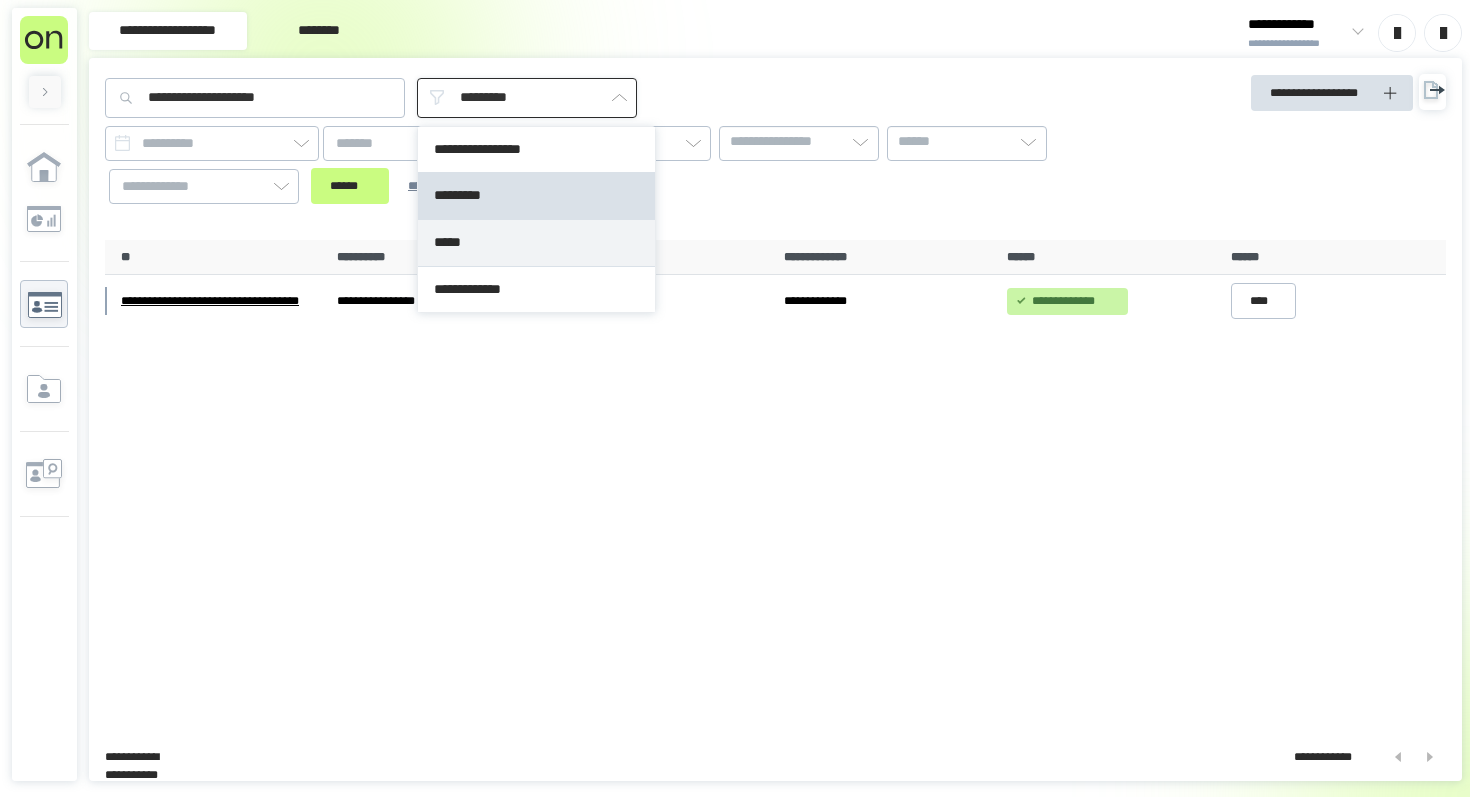 type on "*****" 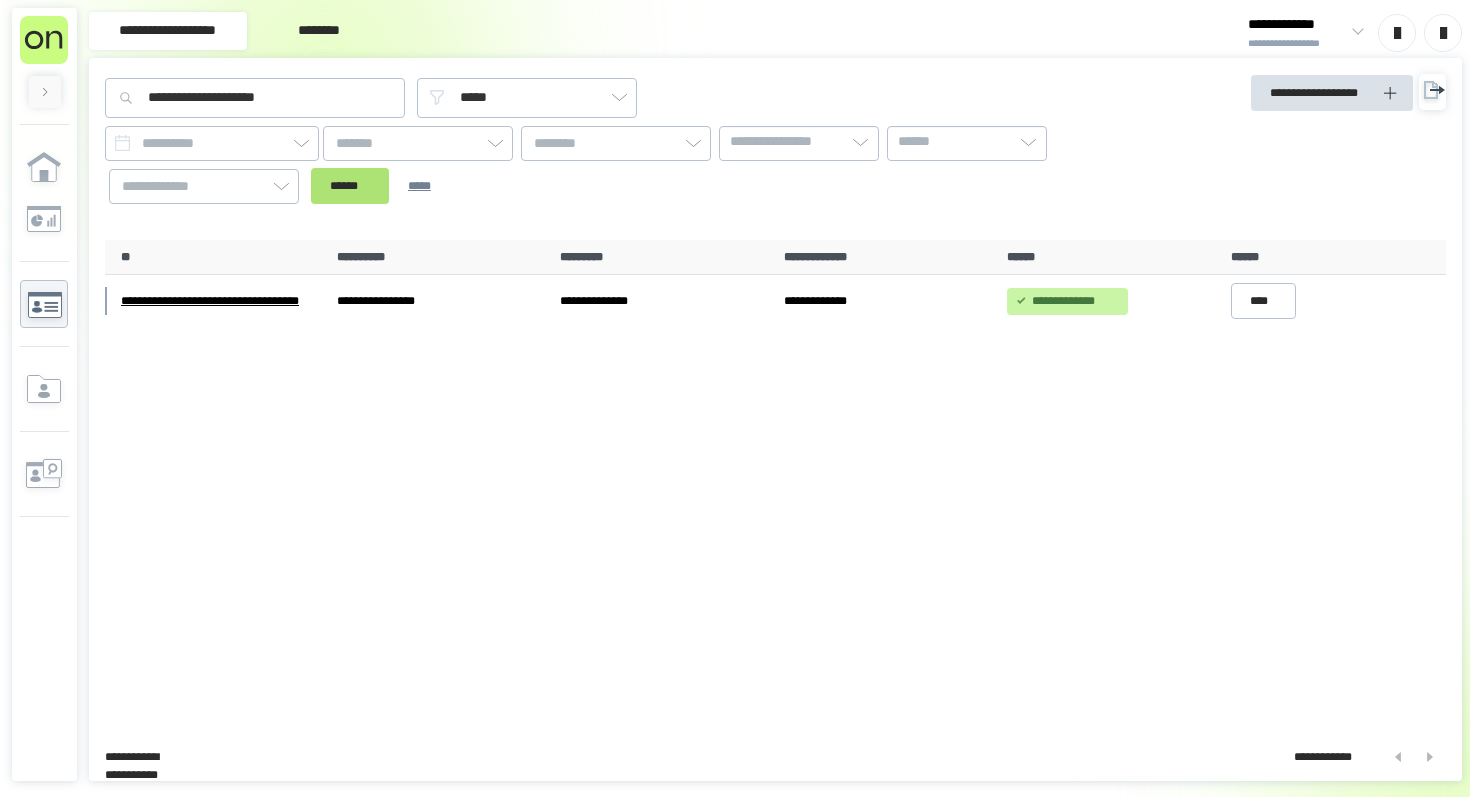 click on "******" at bounding box center (350, 186) 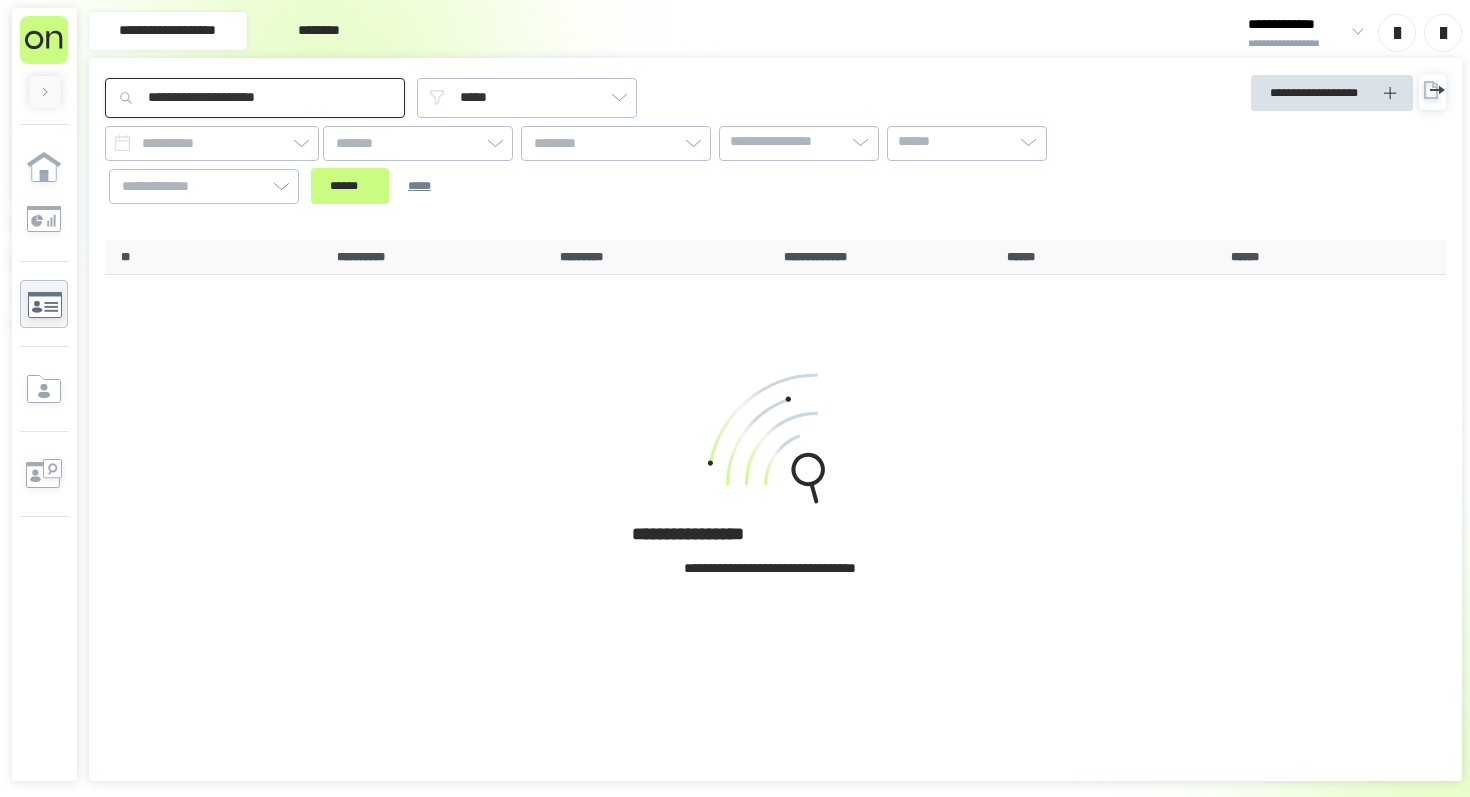 click on "**********" at bounding box center (255, 98) 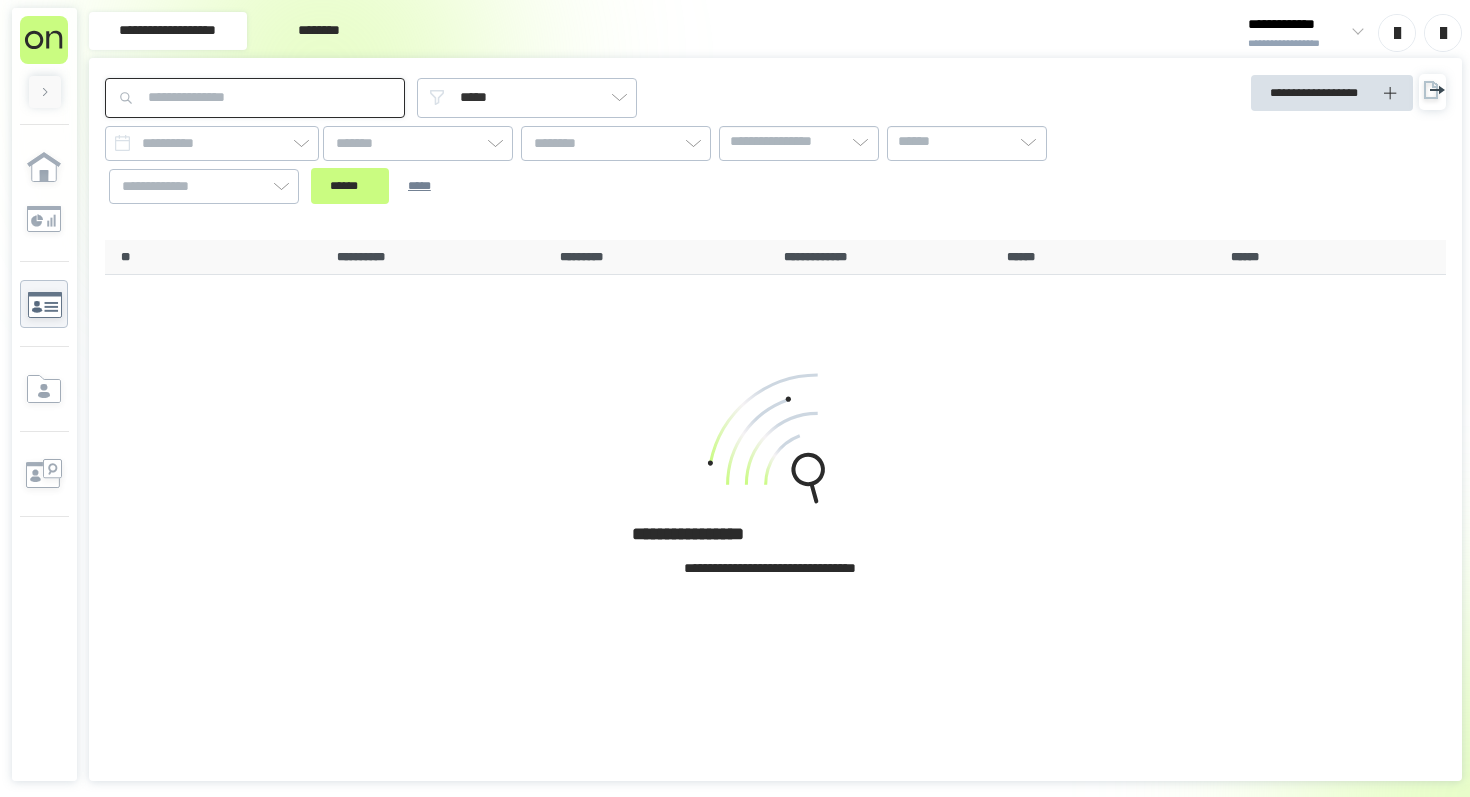 type 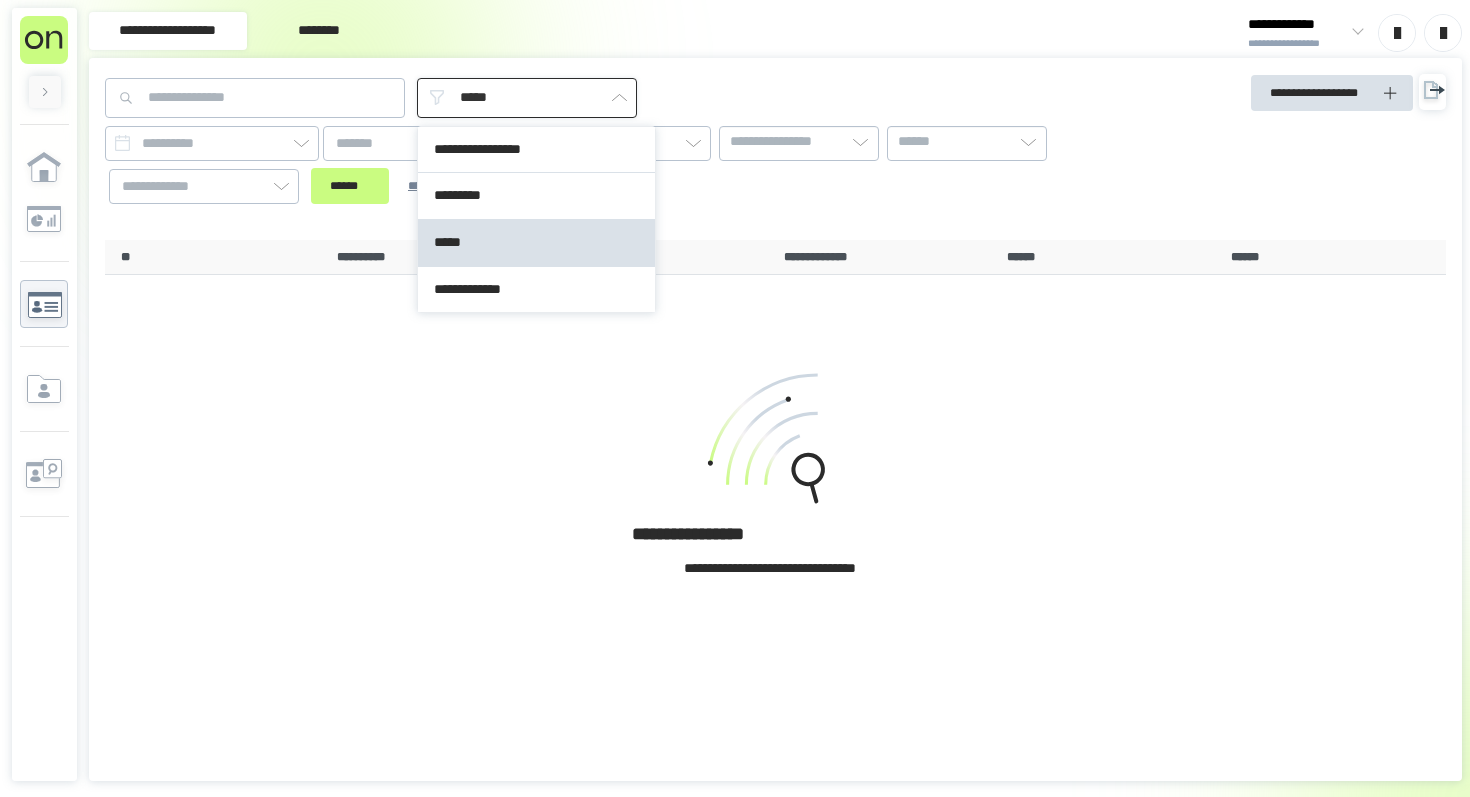 click on "*****" at bounding box center (527, 98) 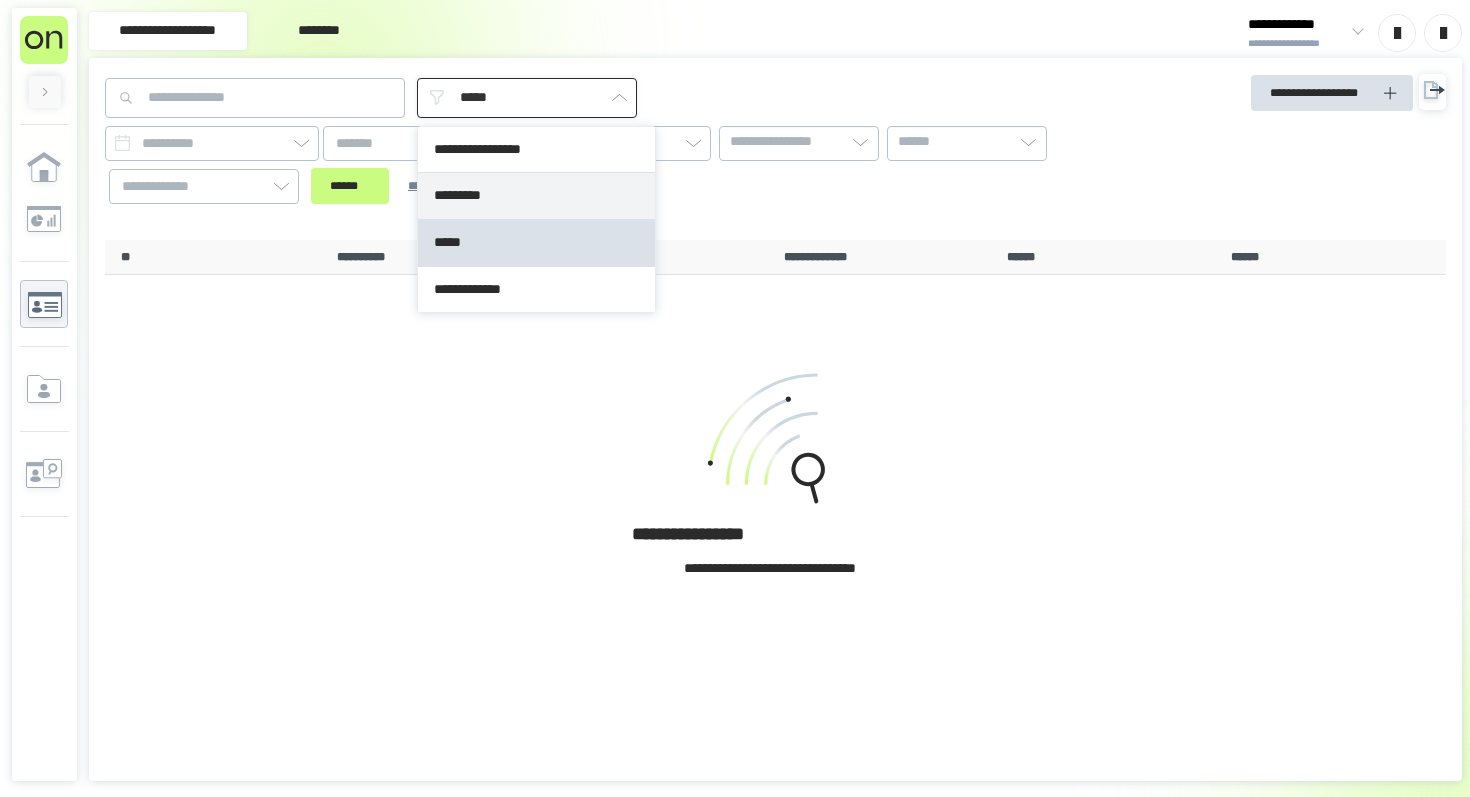 type on "*********" 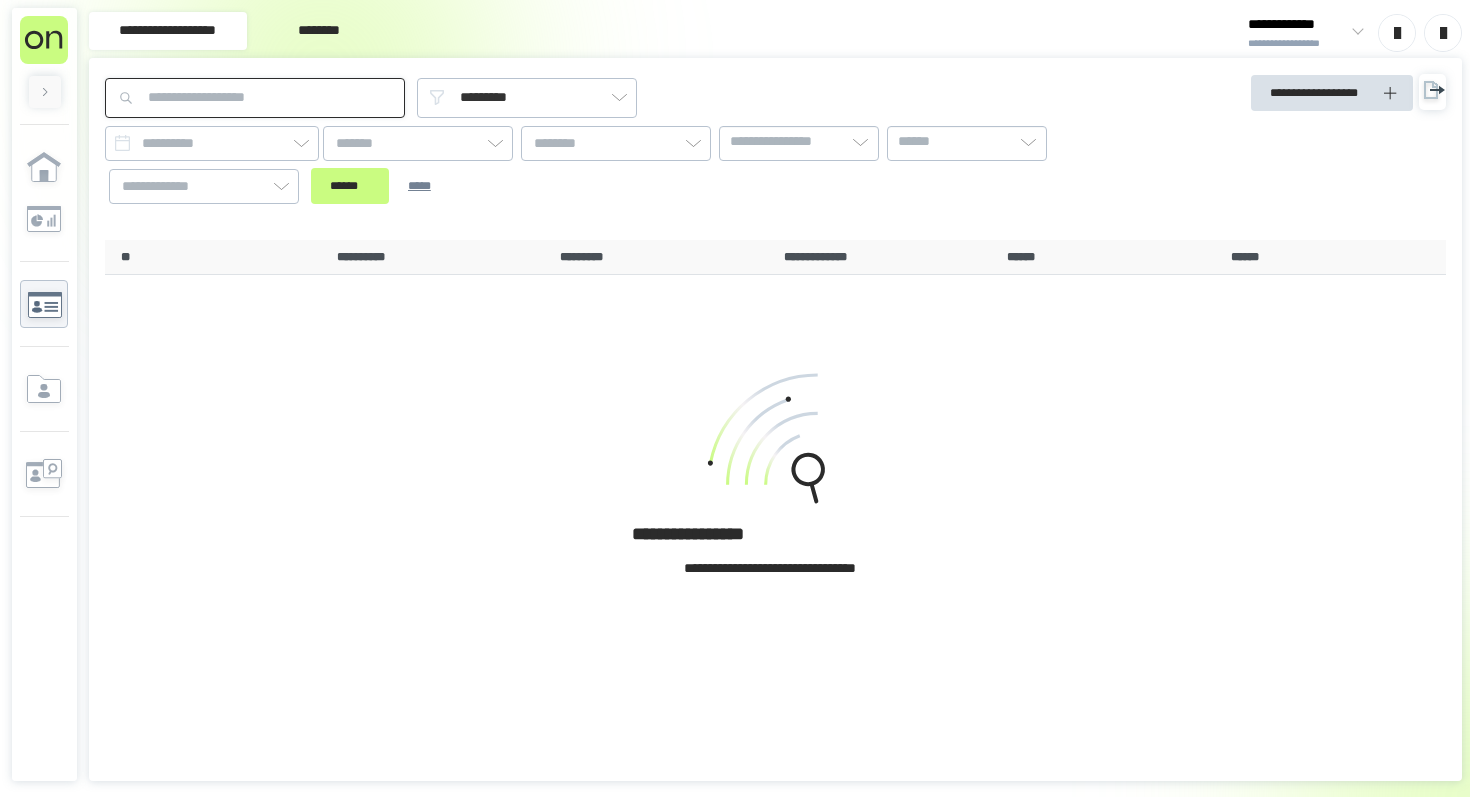 click at bounding box center [255, 98] 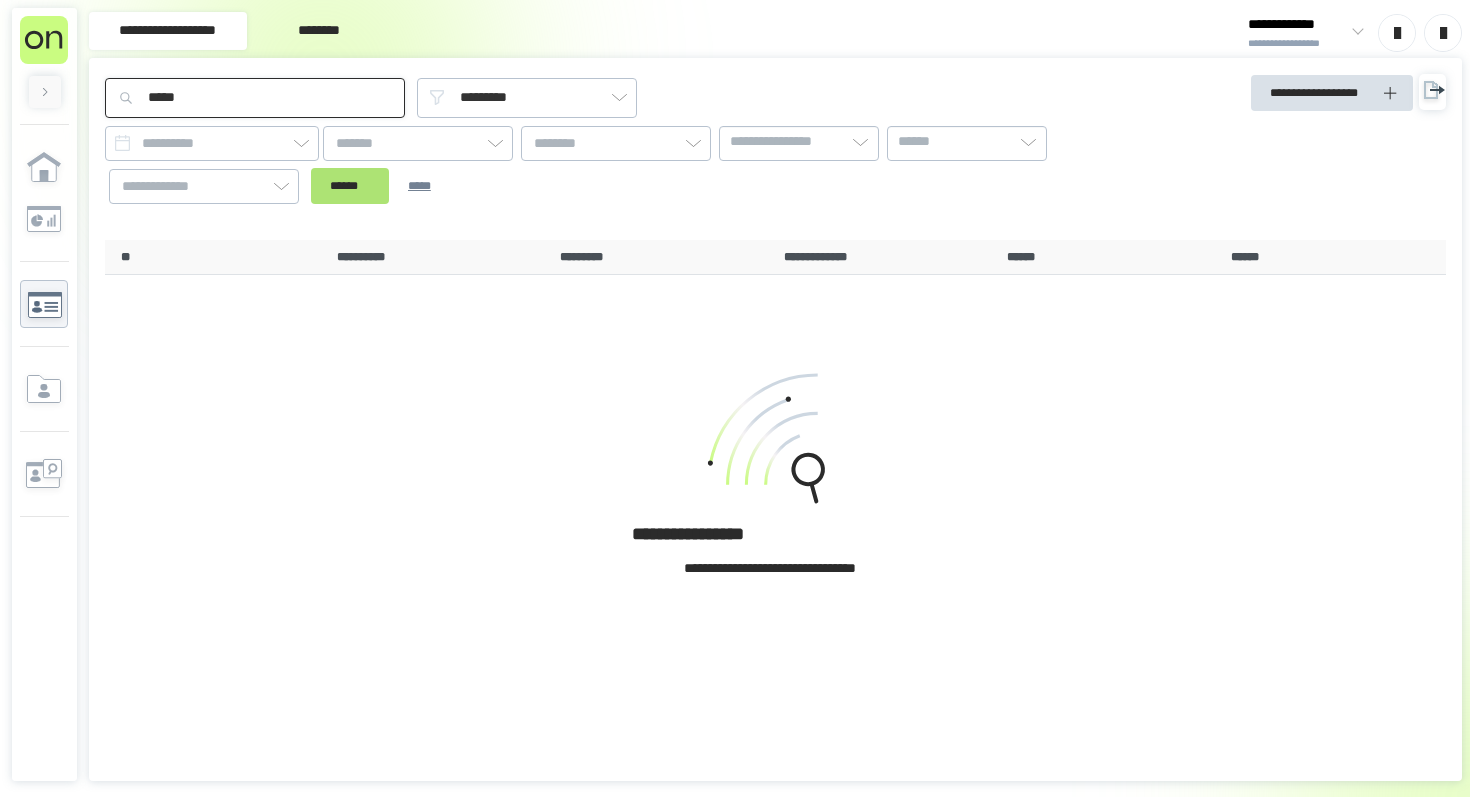 type on "*****" 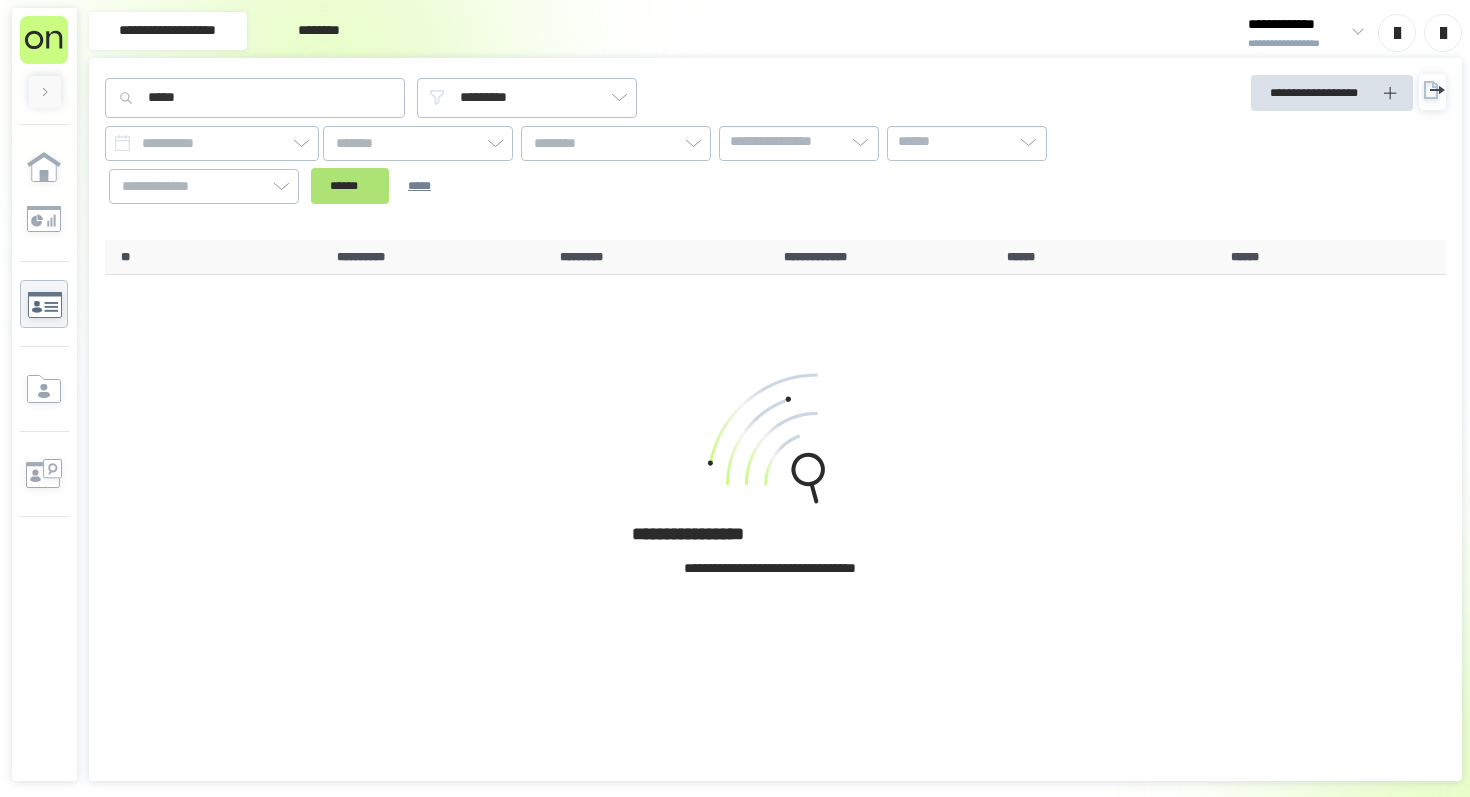 click on "******" at bounding box center [350, 186] 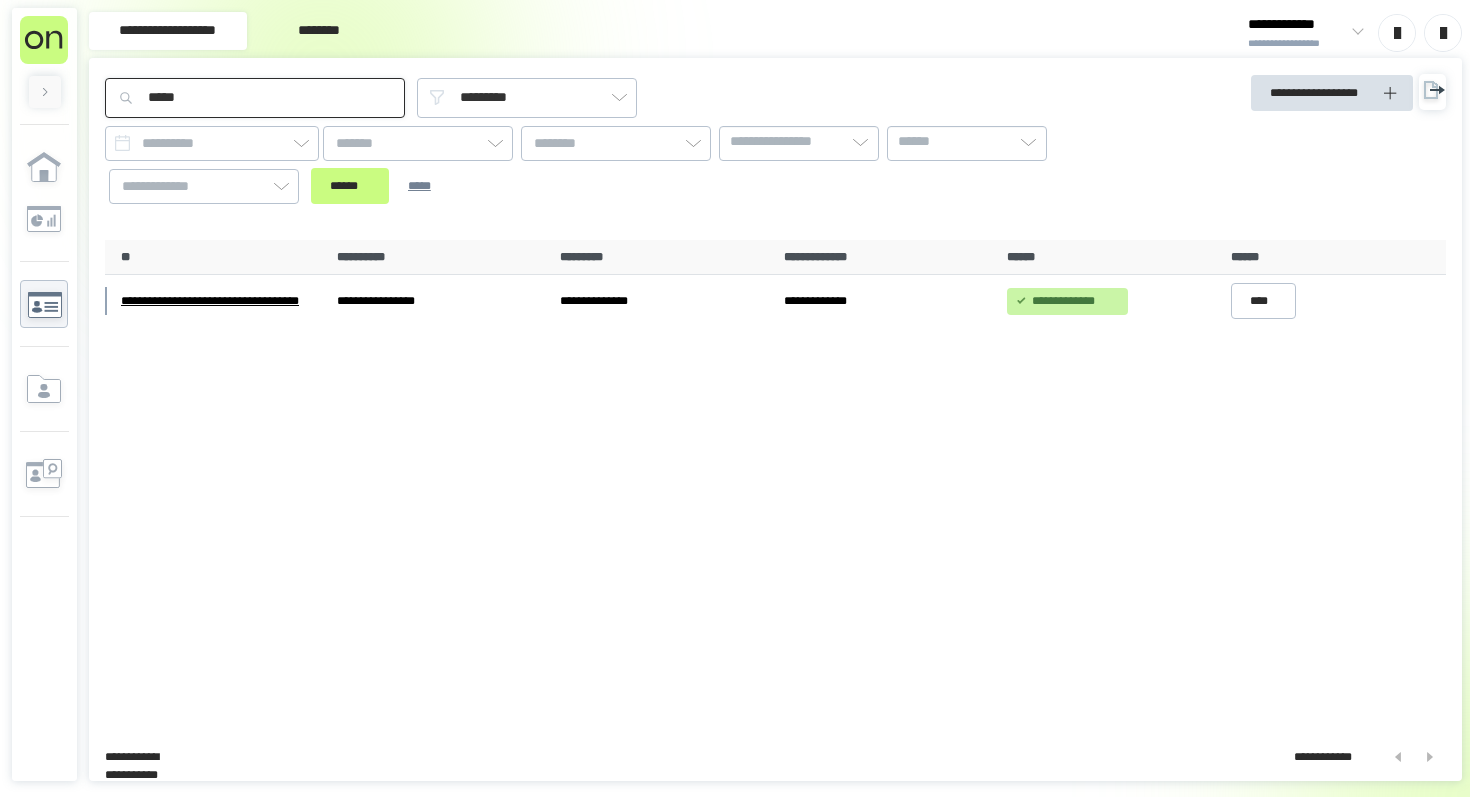 click on "*****" at bounding box center (255, 98) 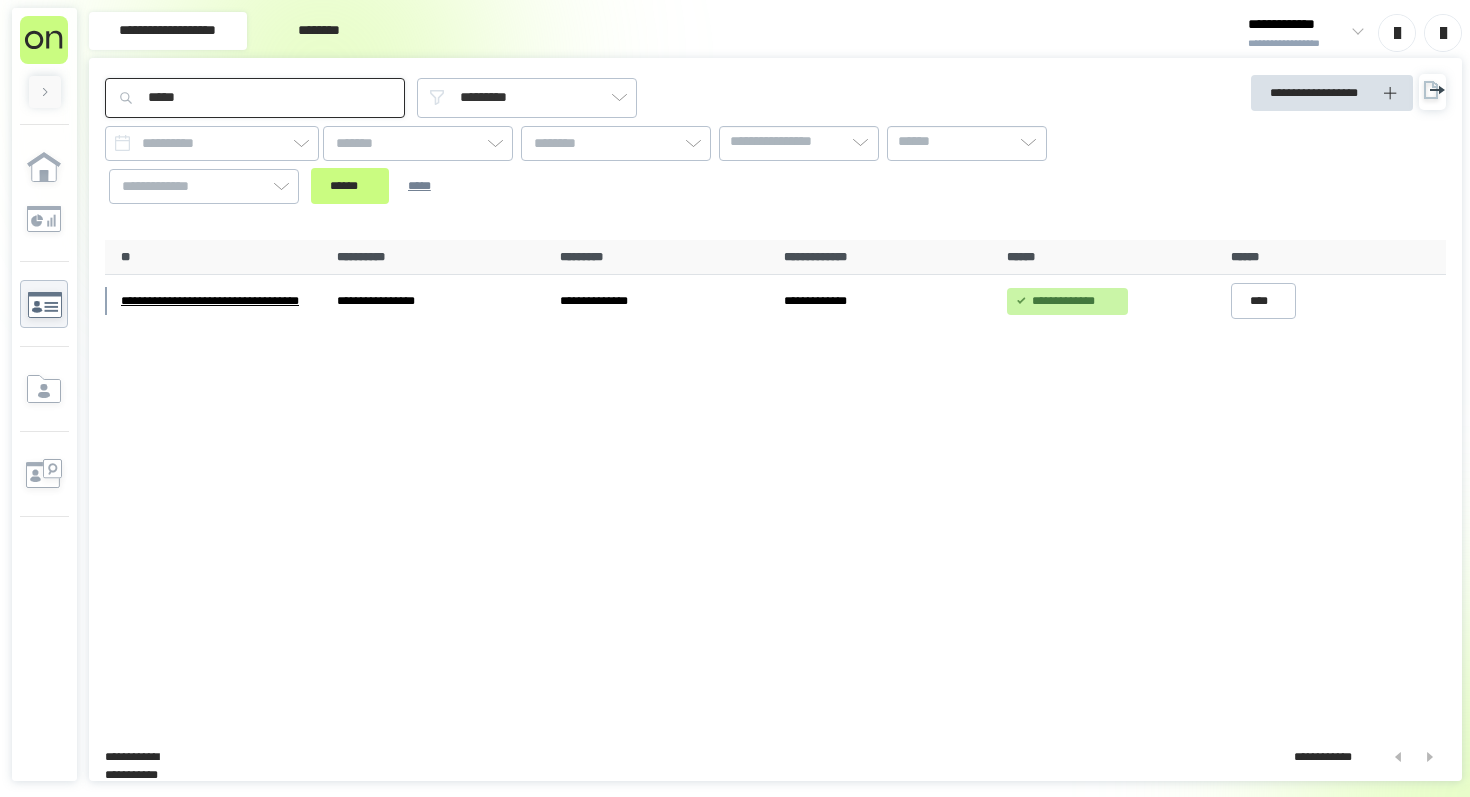 click on "*****" at bounding box center (255, 98) 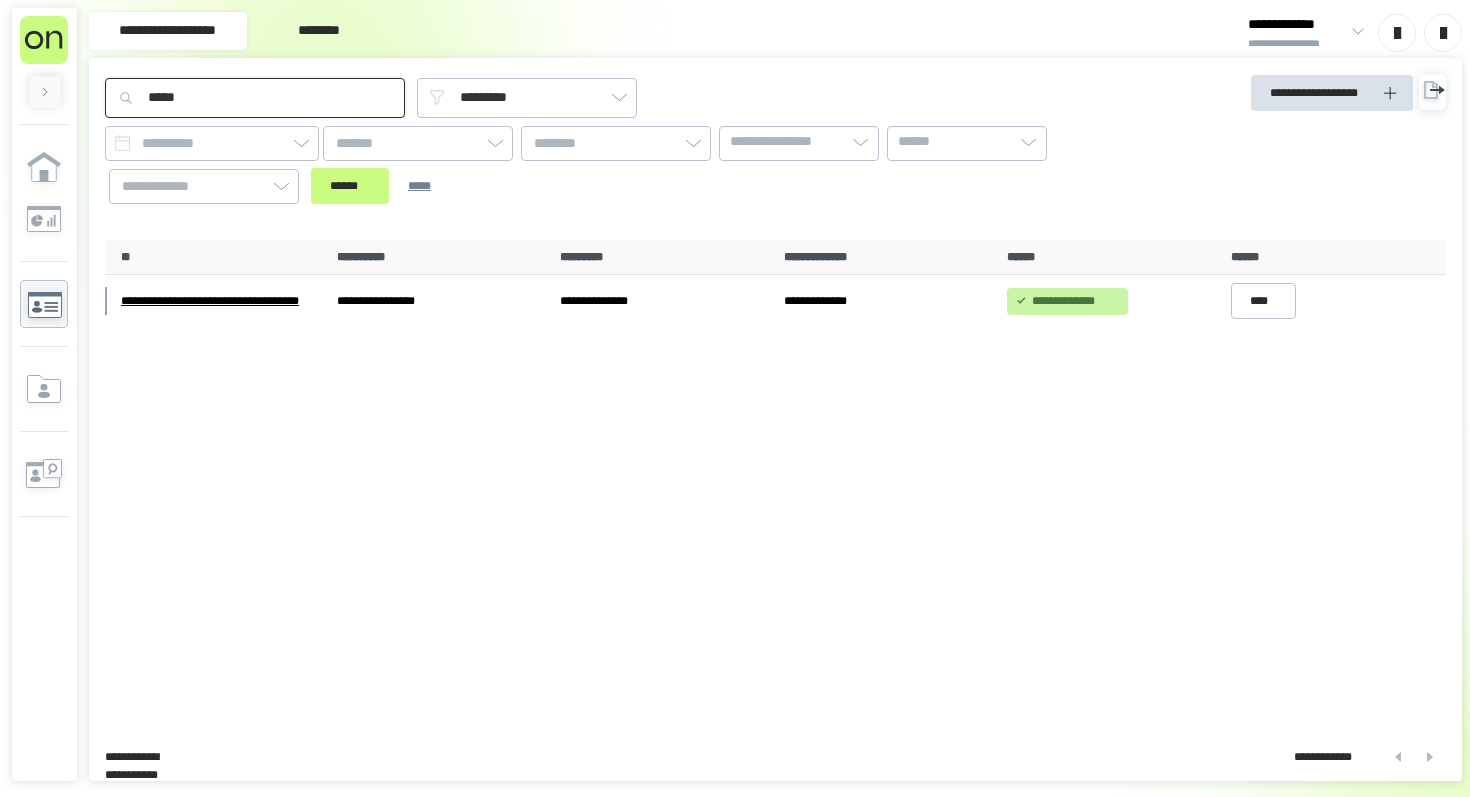 click on "*****" at bounding box center [255, 98] 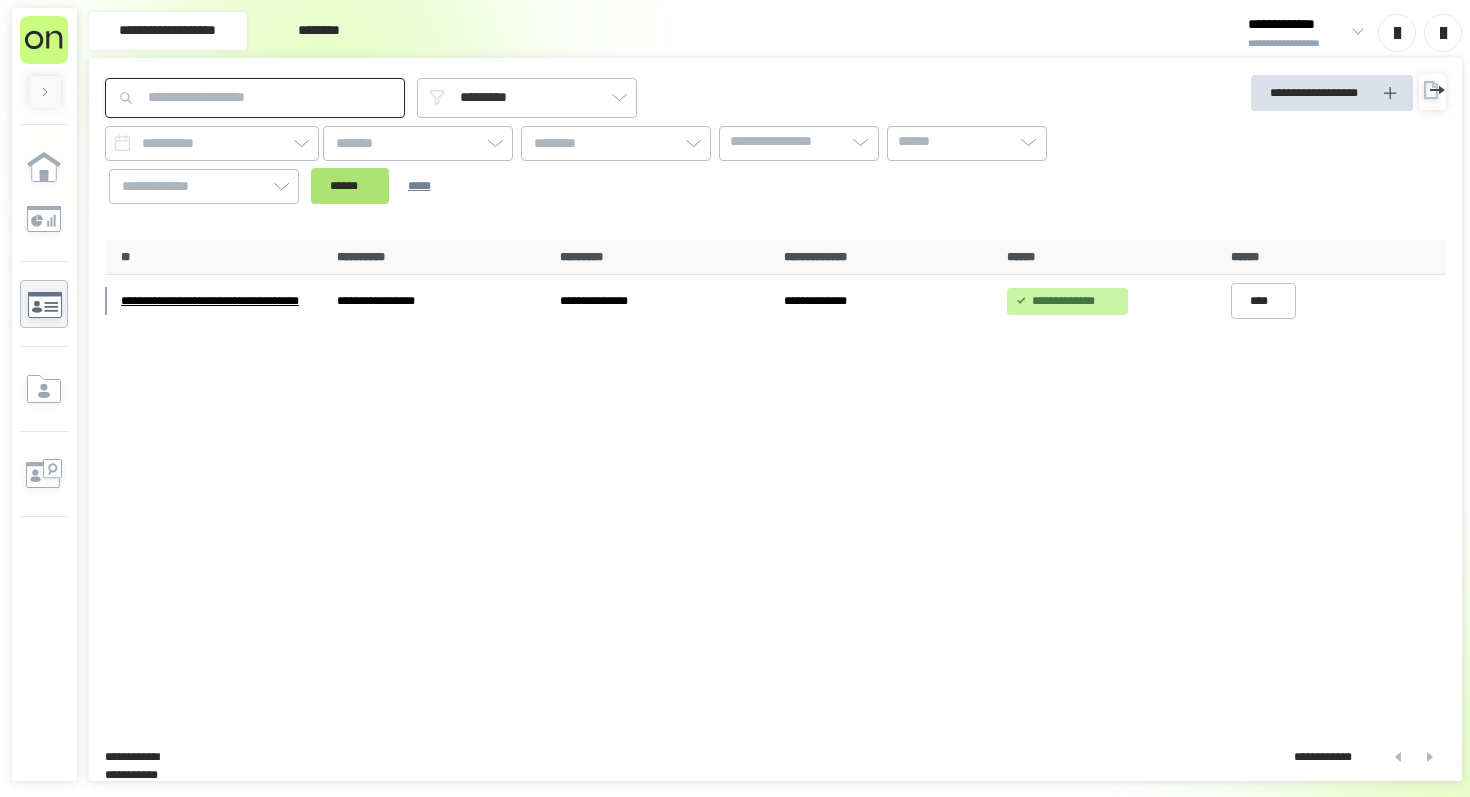 type 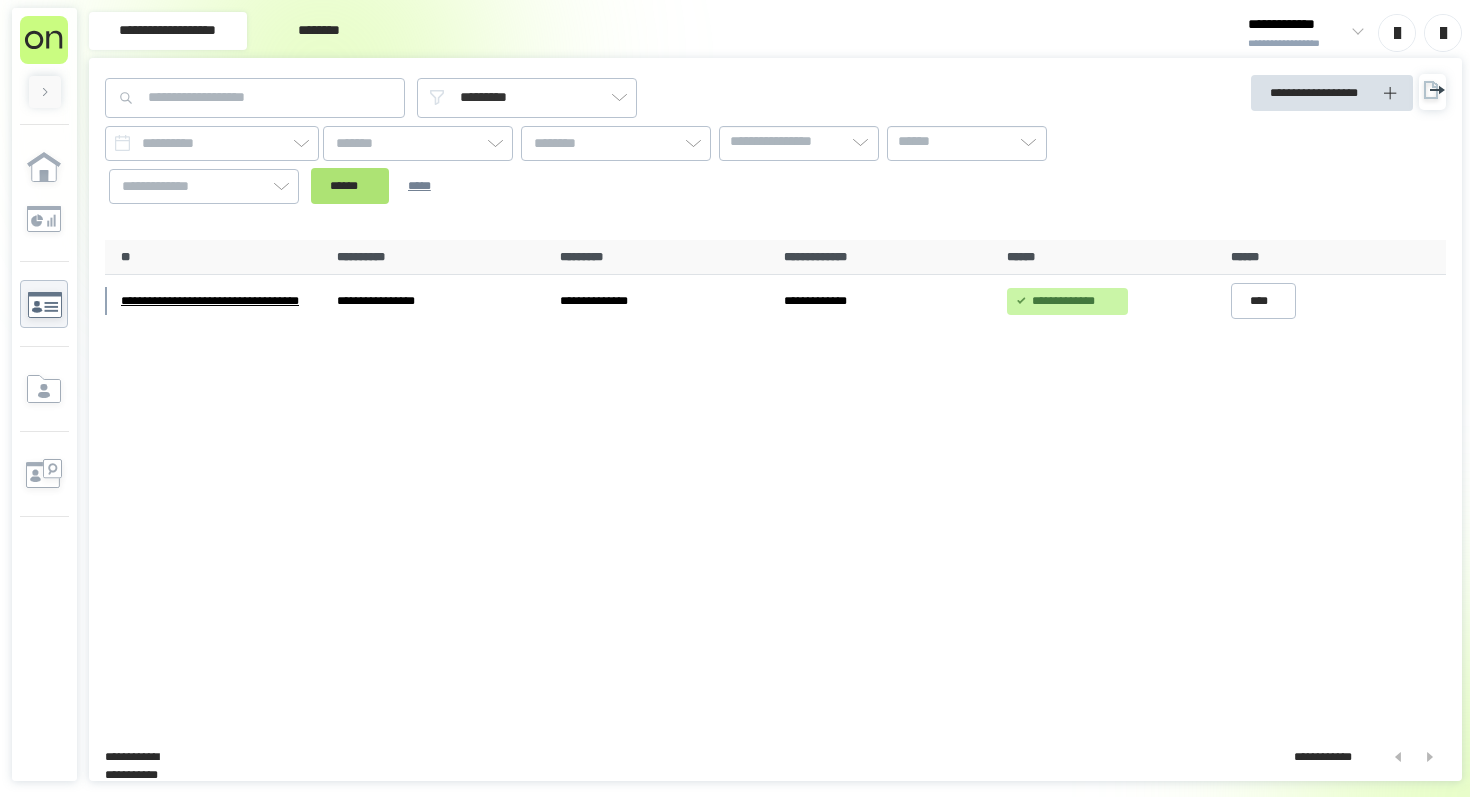 click on "******" at bounding box center (350, 186) 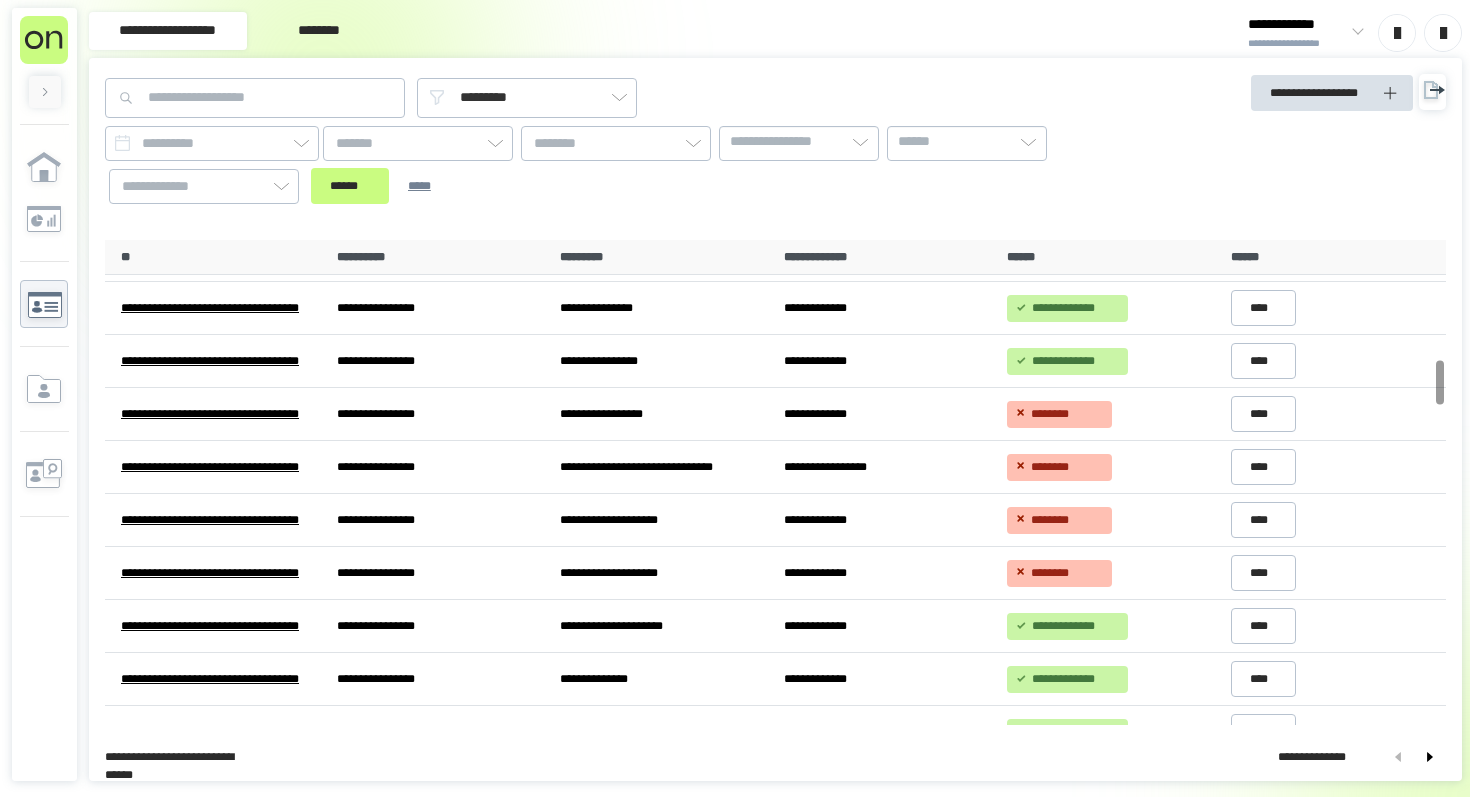 scroll, scrollTop: 1323, scrollLeft: 0, axis: vertical 